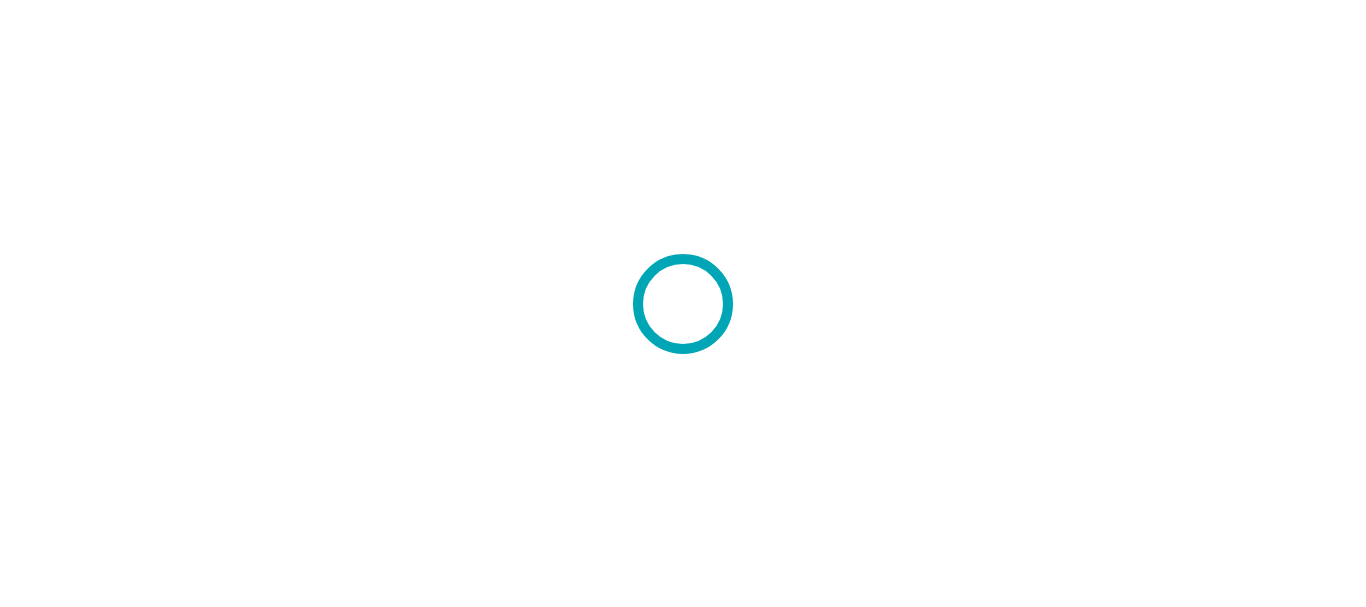 scroll, scrollTop: 0, scrollLeft: 0, axis: both 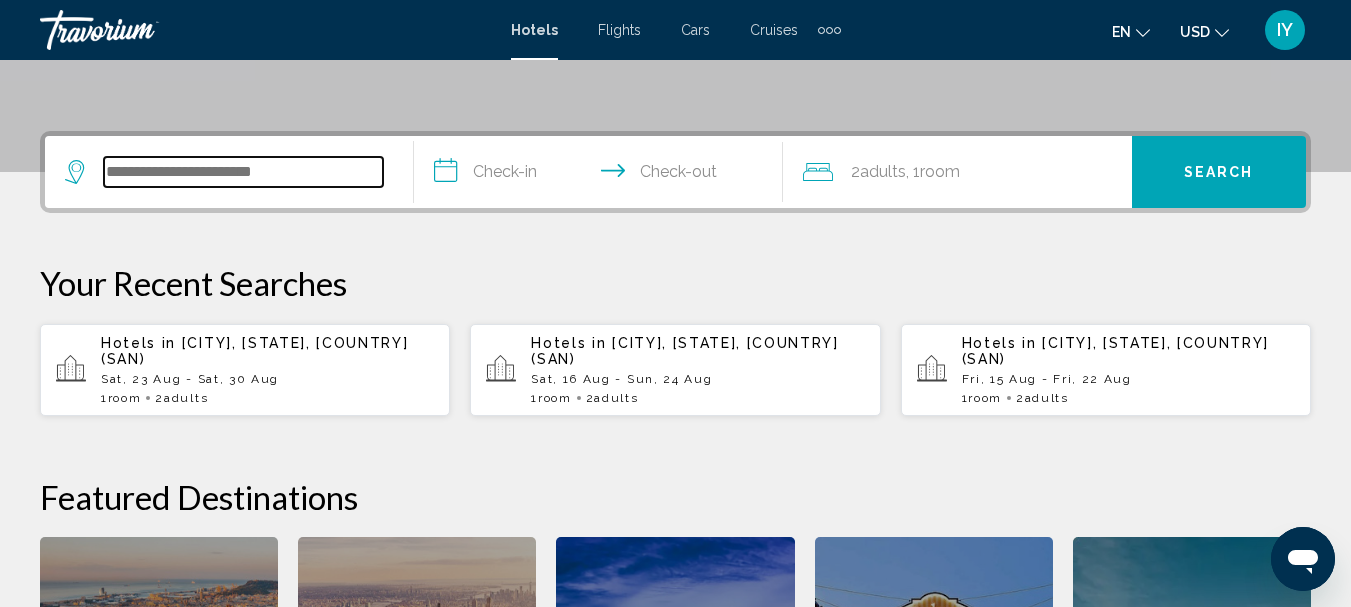 click at bounding box center (243, 172) 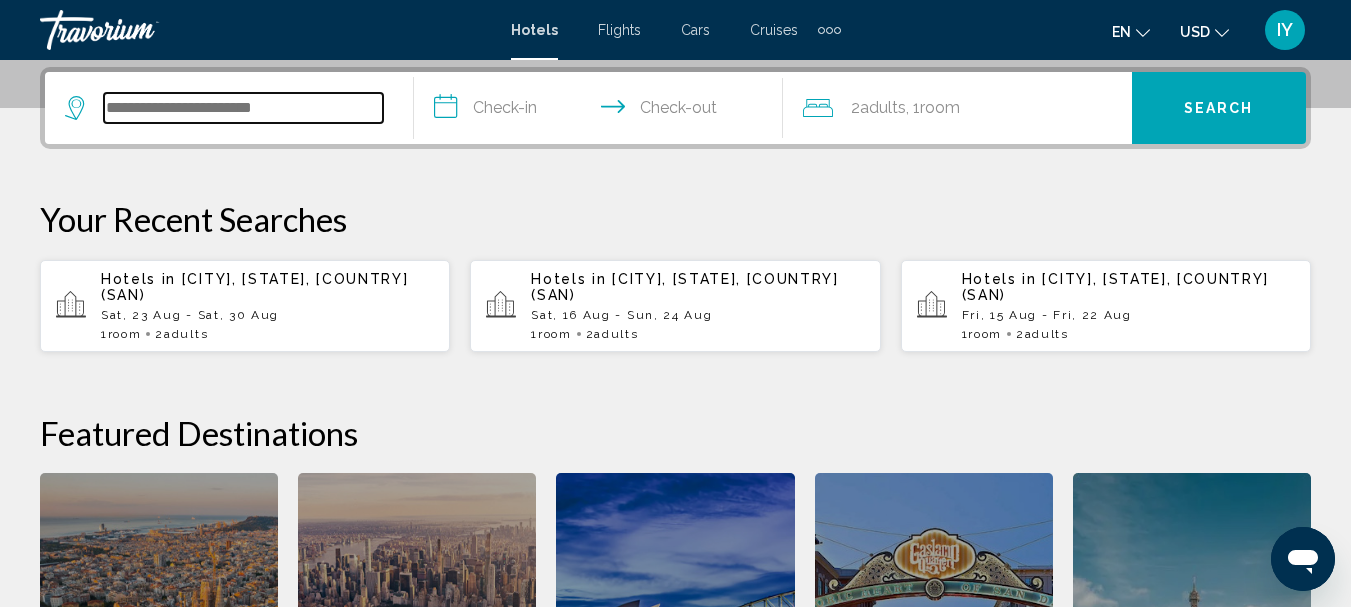 scroll, scrollTop: 494, scrollLeft: 0, axis: vertical 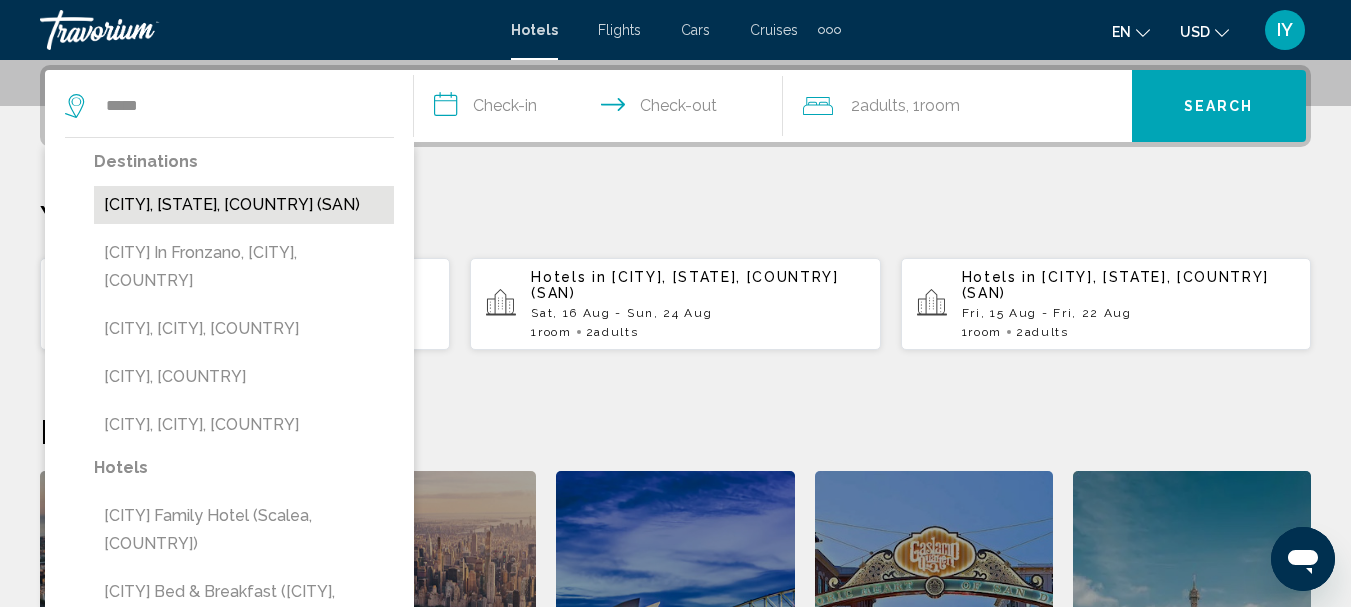 click on "[CITY], [STATE], [COUNTRY] ([AIRPORT_CODE])" at bounding box center (244, 205) 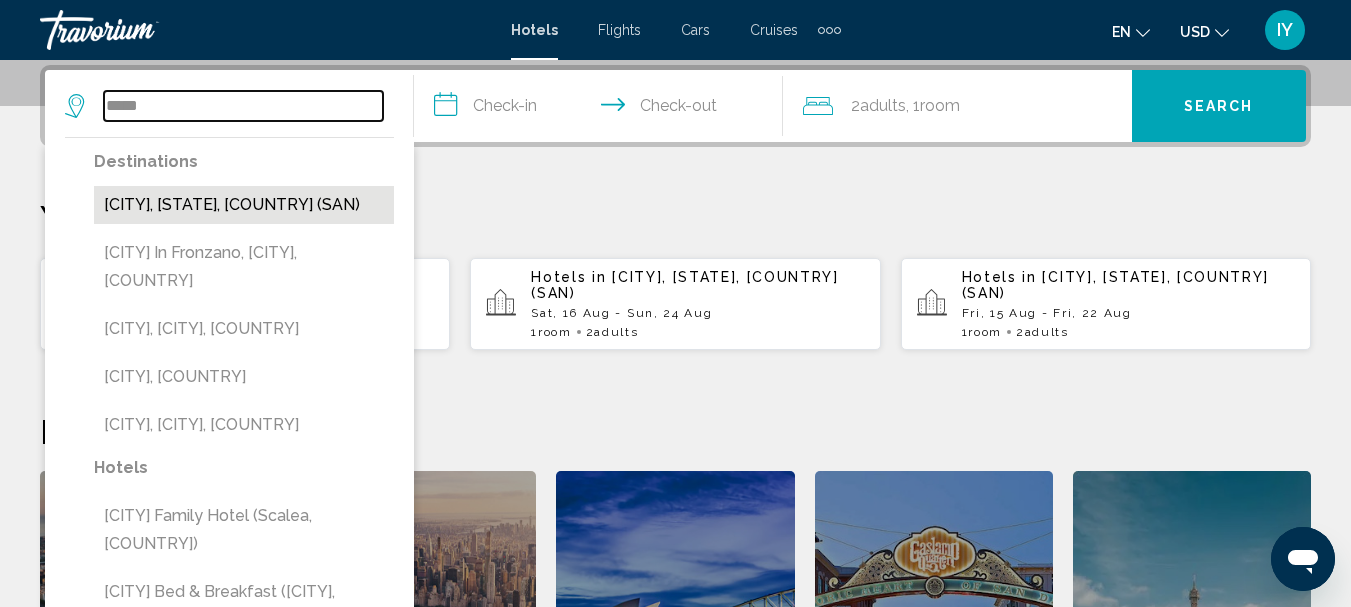 type on "**********" 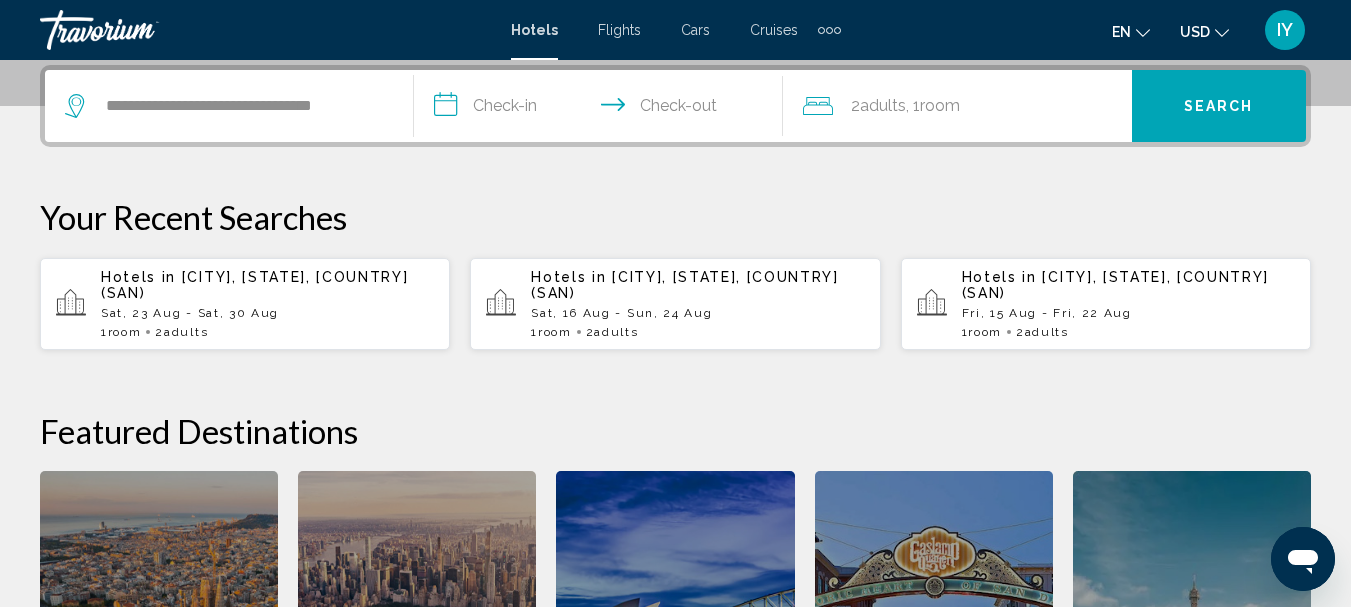 click on "**********" at bounding box center (602, 109) 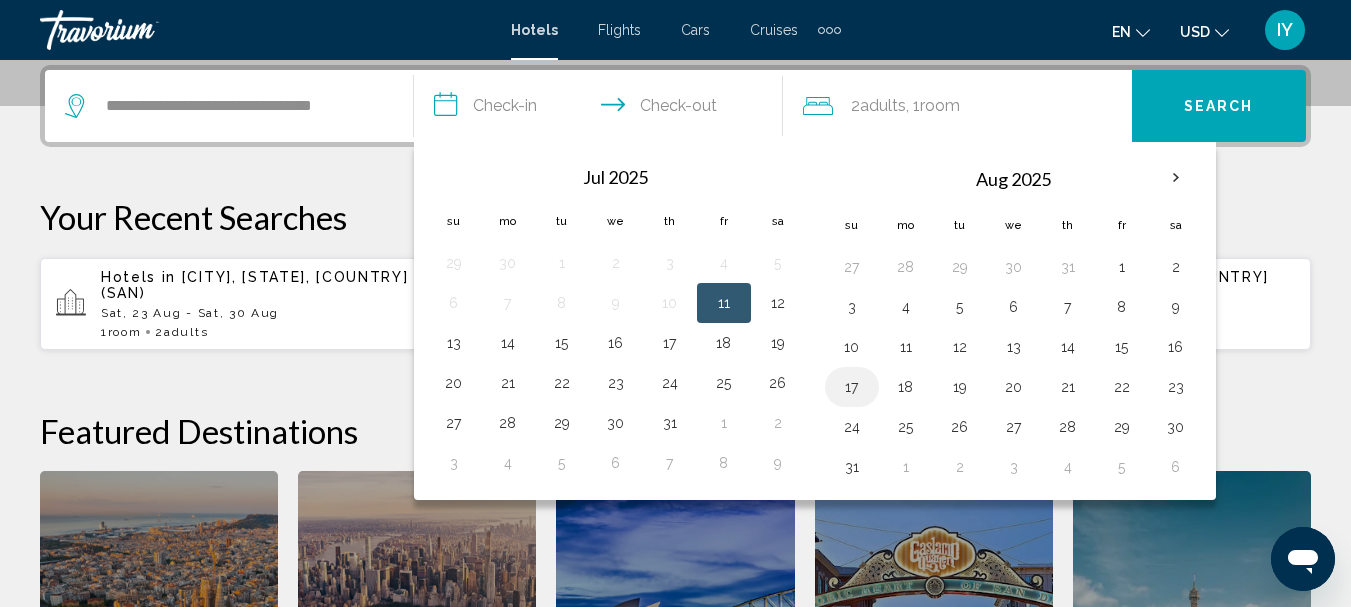 click on "17" at bounding box center [852, 387] 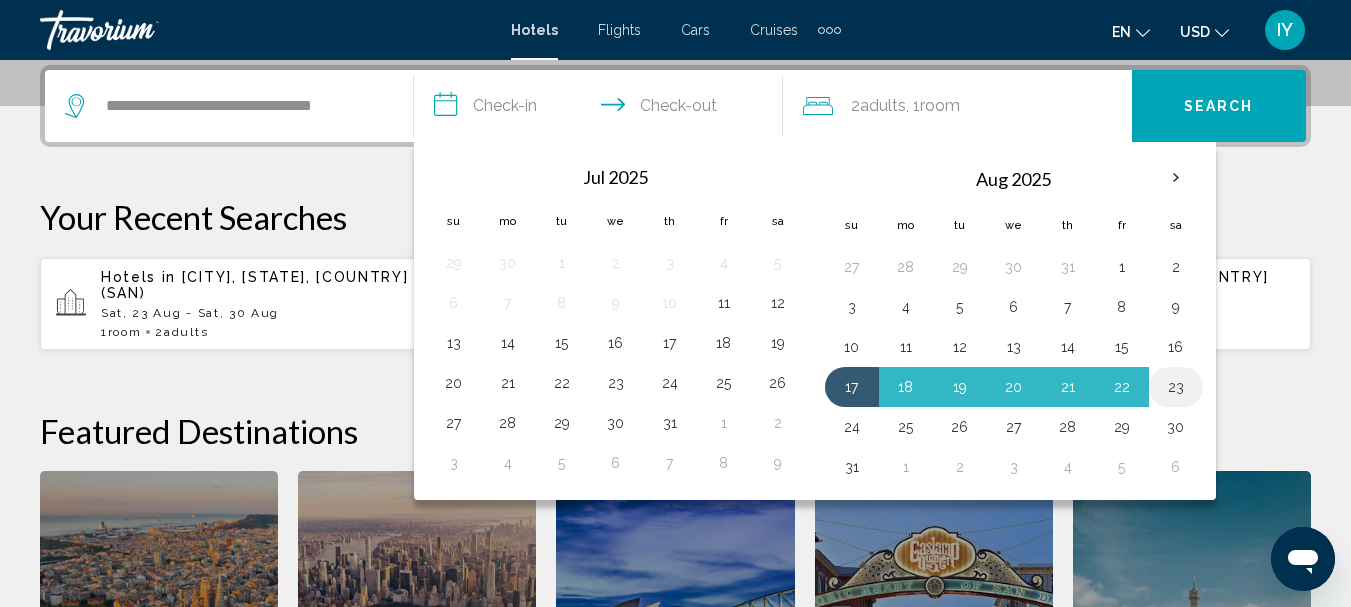 click on "23" at bounding box center [1176, 387] 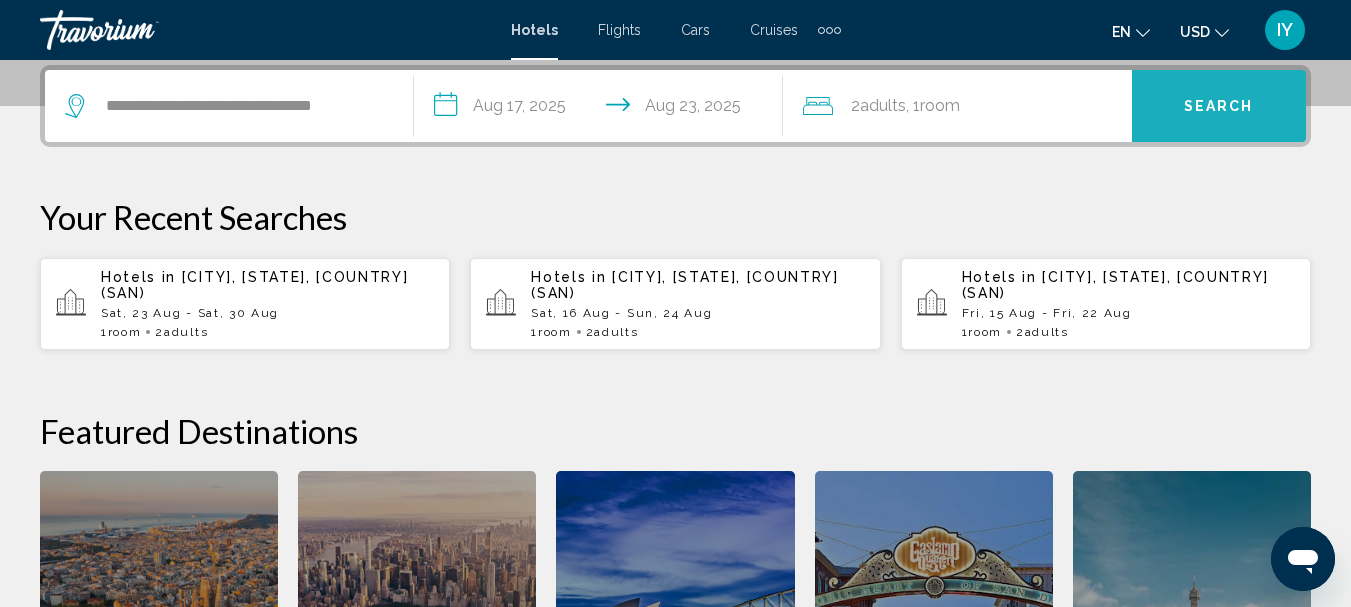 click on "Search" at bounding box center (1219, 107) 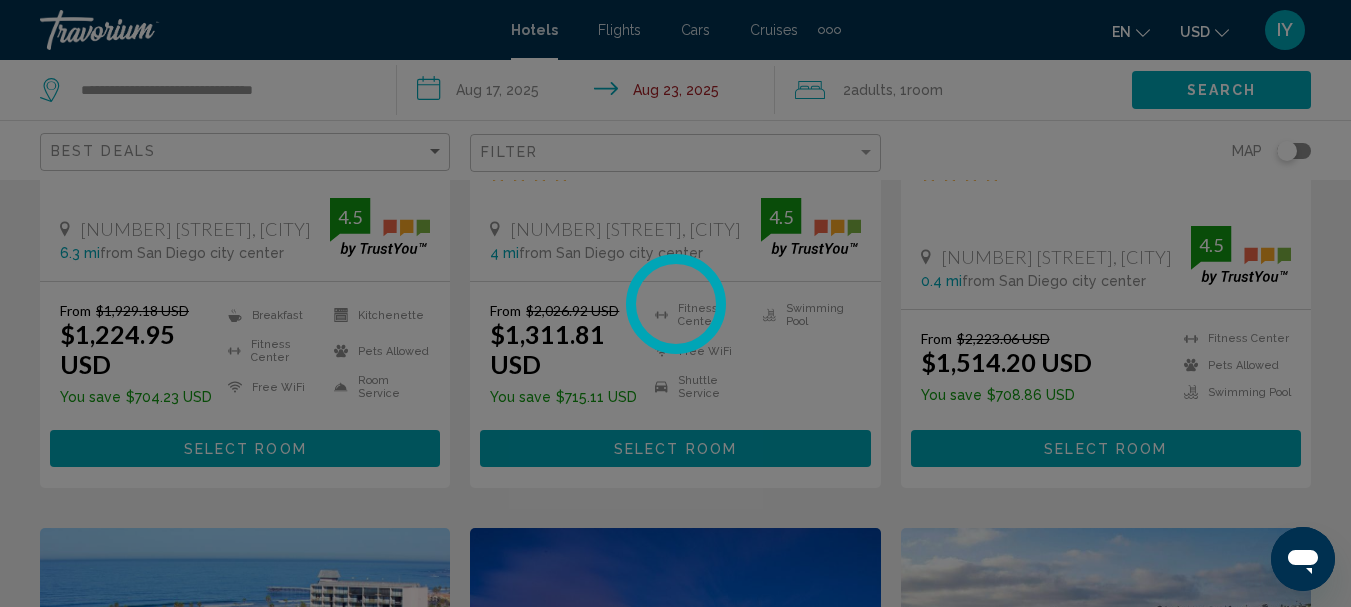 scroll, scrollTop: 0, scrollLeft: 0, axis: both 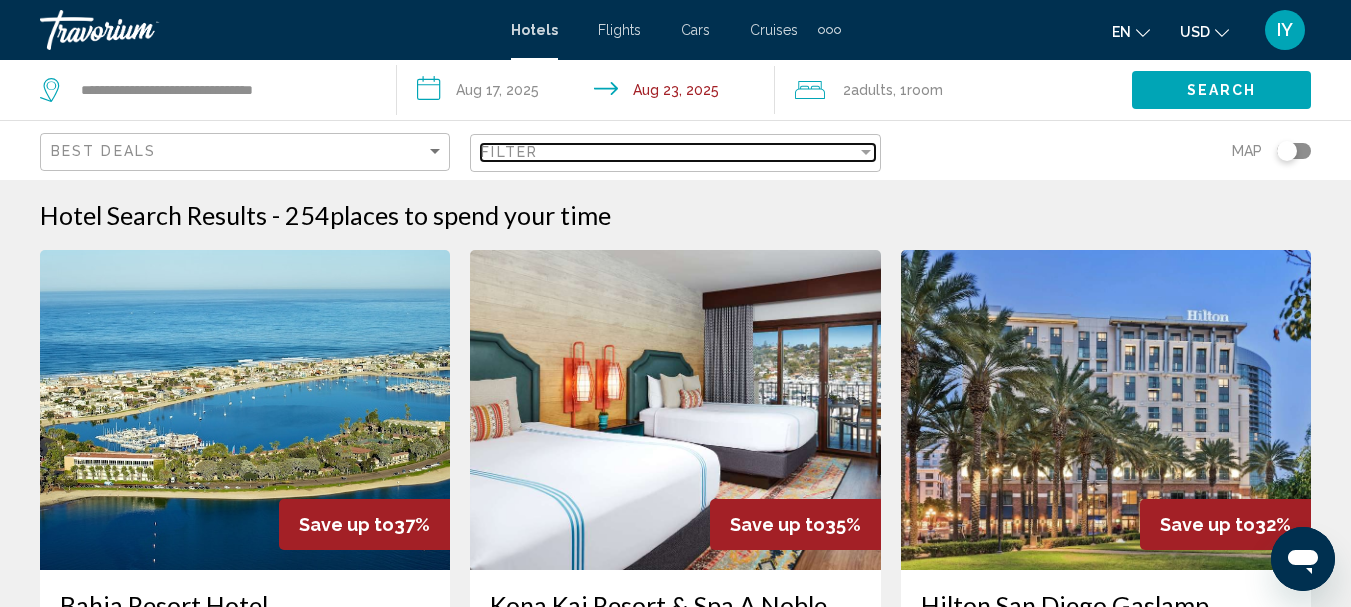click at bounding box center [866, 152] 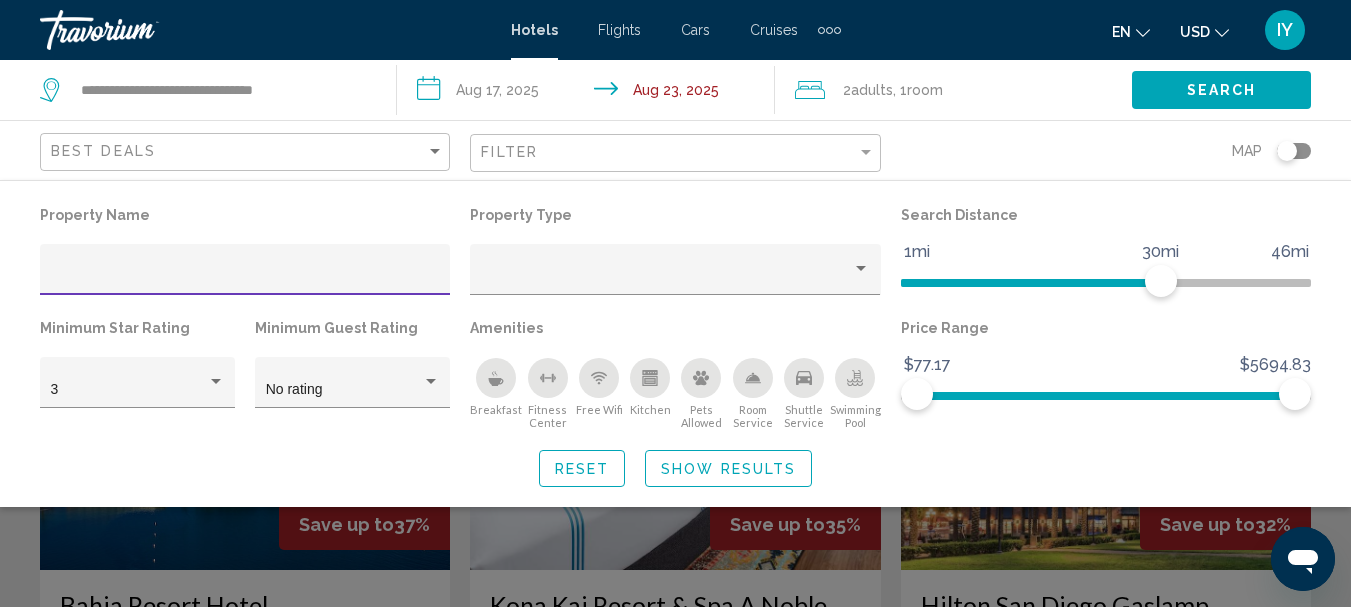 click 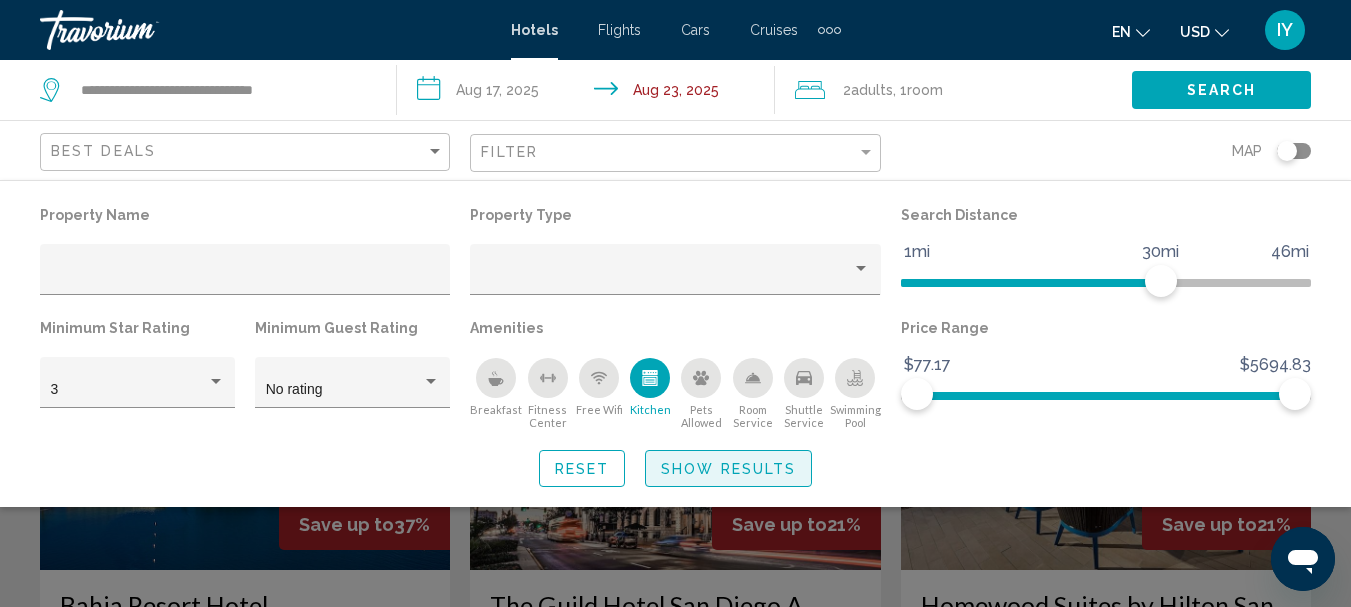 click on "Show Results" 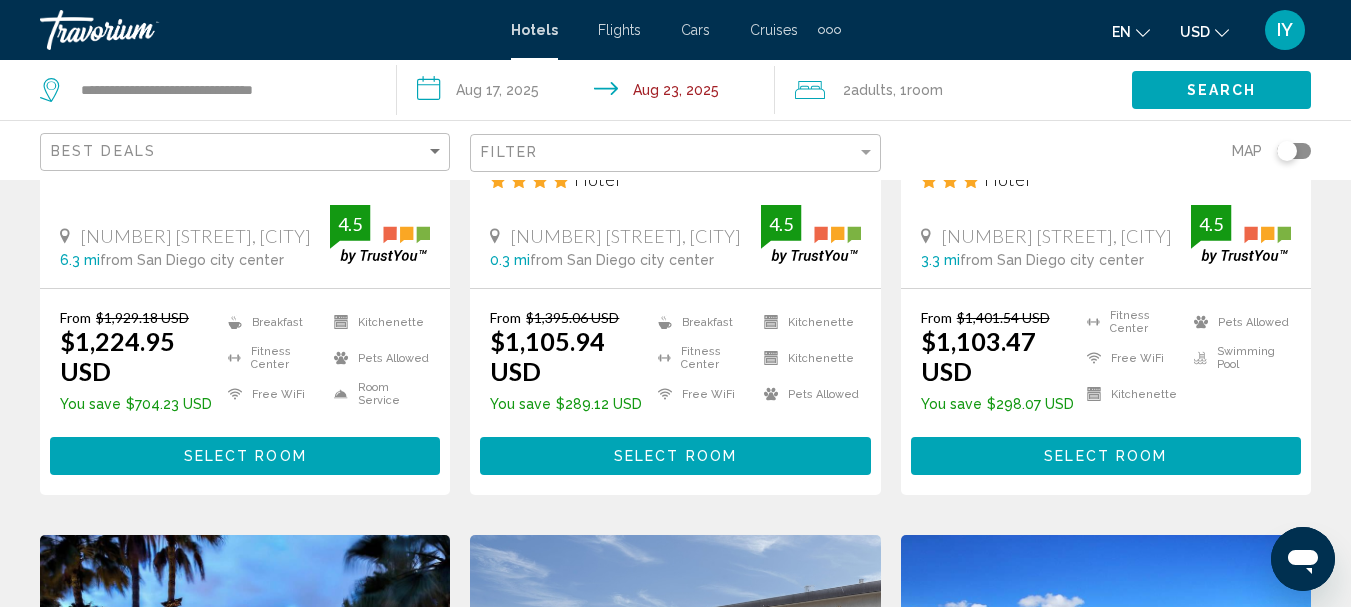 scroll, scrollTop: 537, scrollLeft: 0, axis: vertical 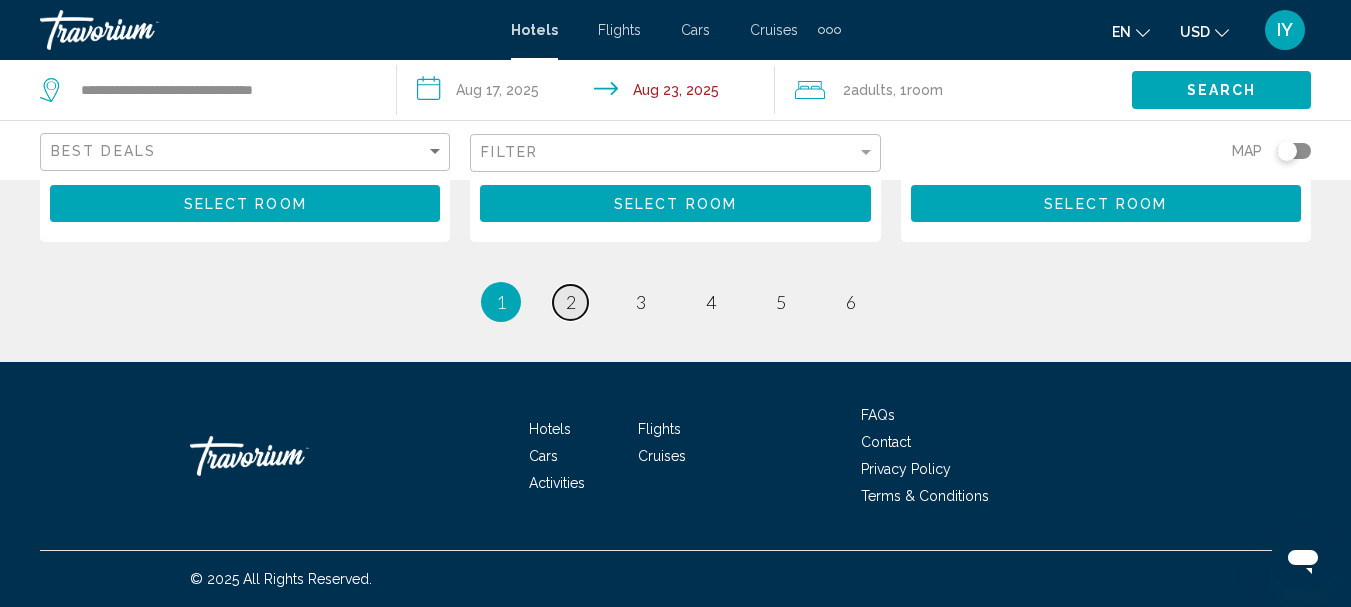 click on "2" at bounding box center [571, 302] 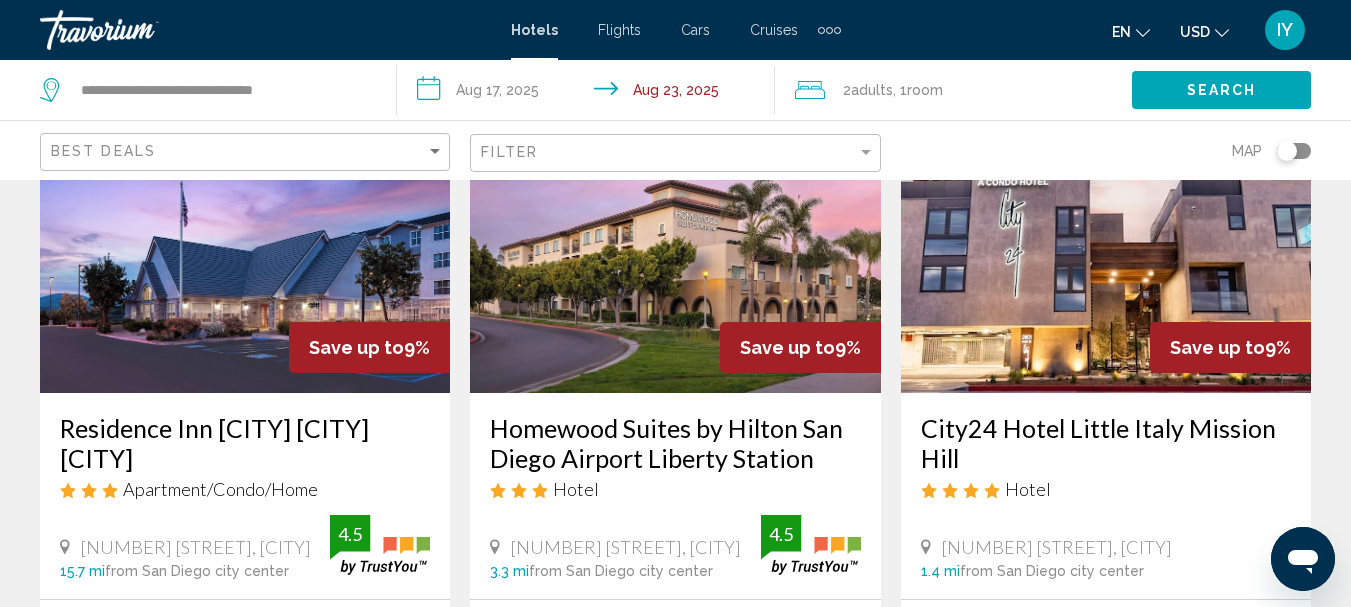 scroll, scrollTop: 993, scrollLeft: 0, axis: vertical 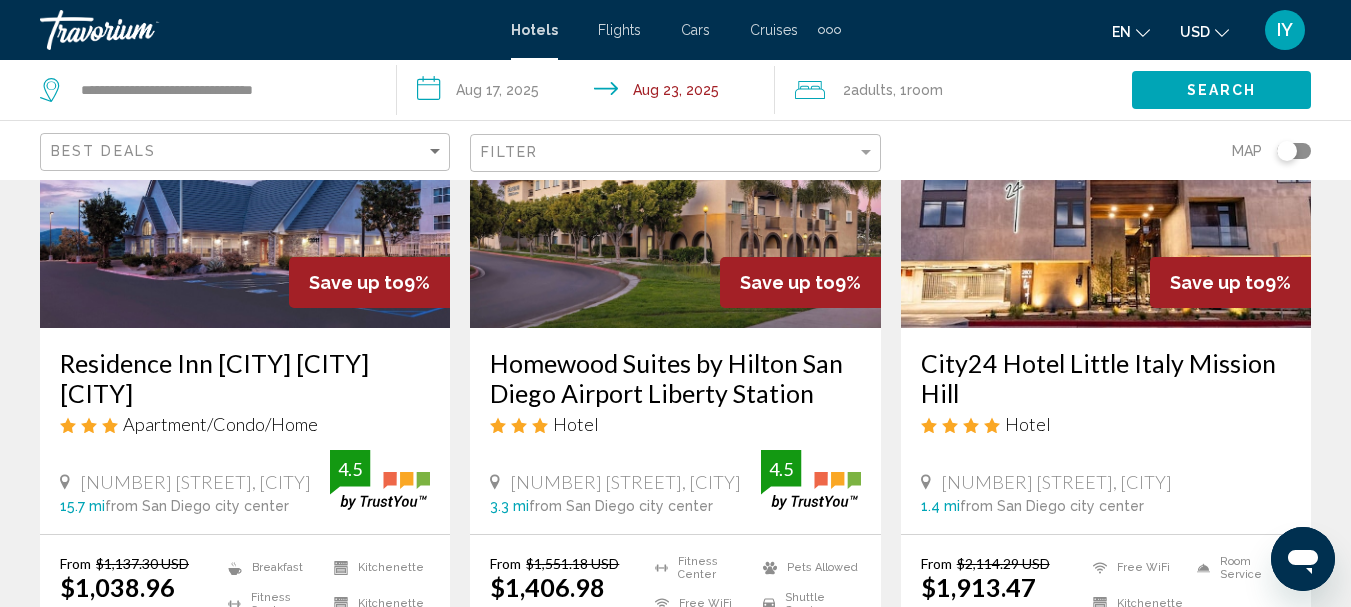 click on "Homewood Suites by Hilton San Diego Airport Liberty Station" at bounding box center (675, 378) 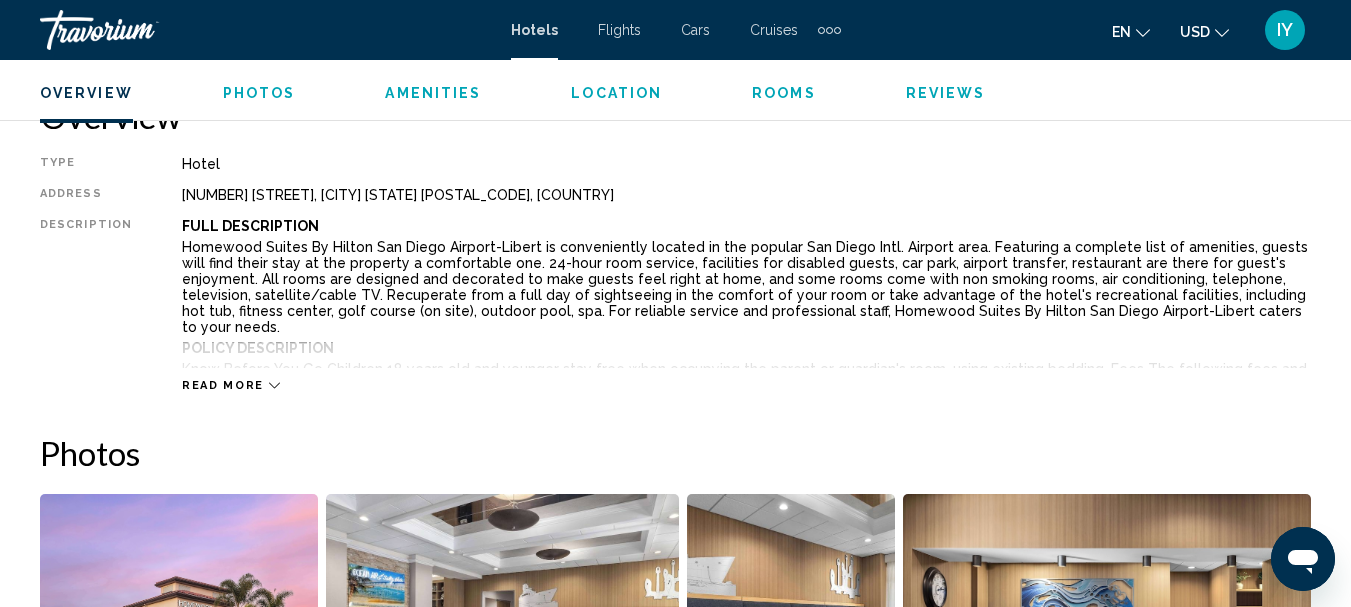 scroll, scrollTop: 1028, scrollLeft: 0, axis: vertical 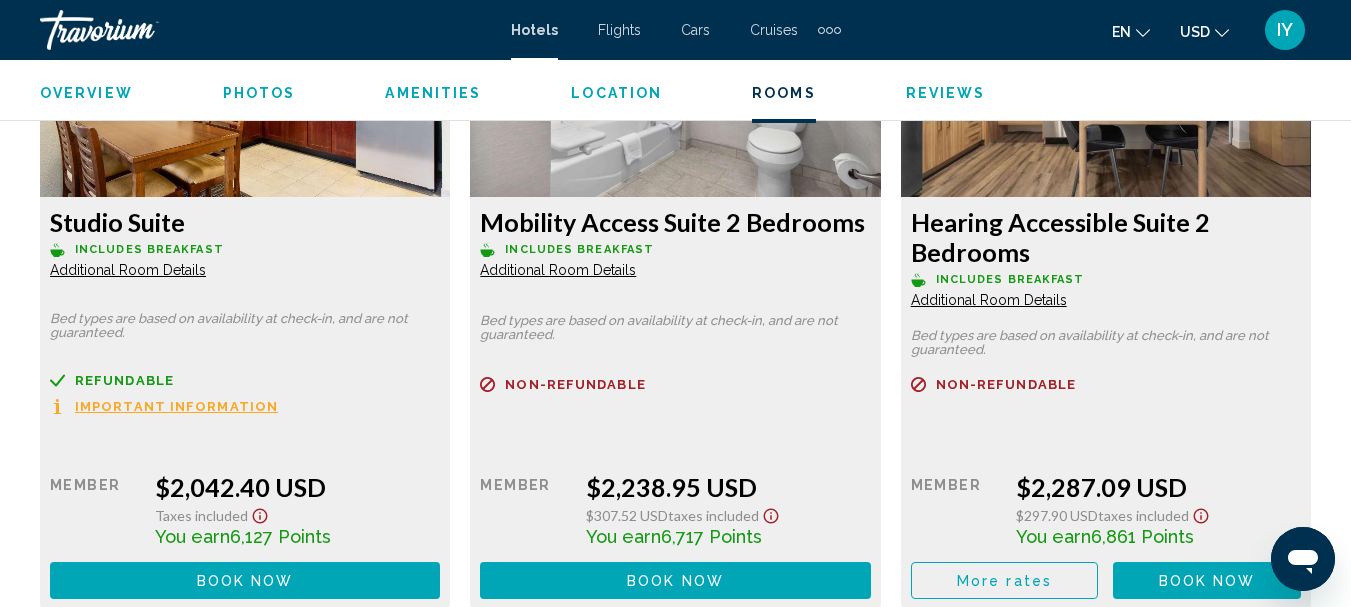 click on "Additional Room Details" at bounding box center [128, -5255] 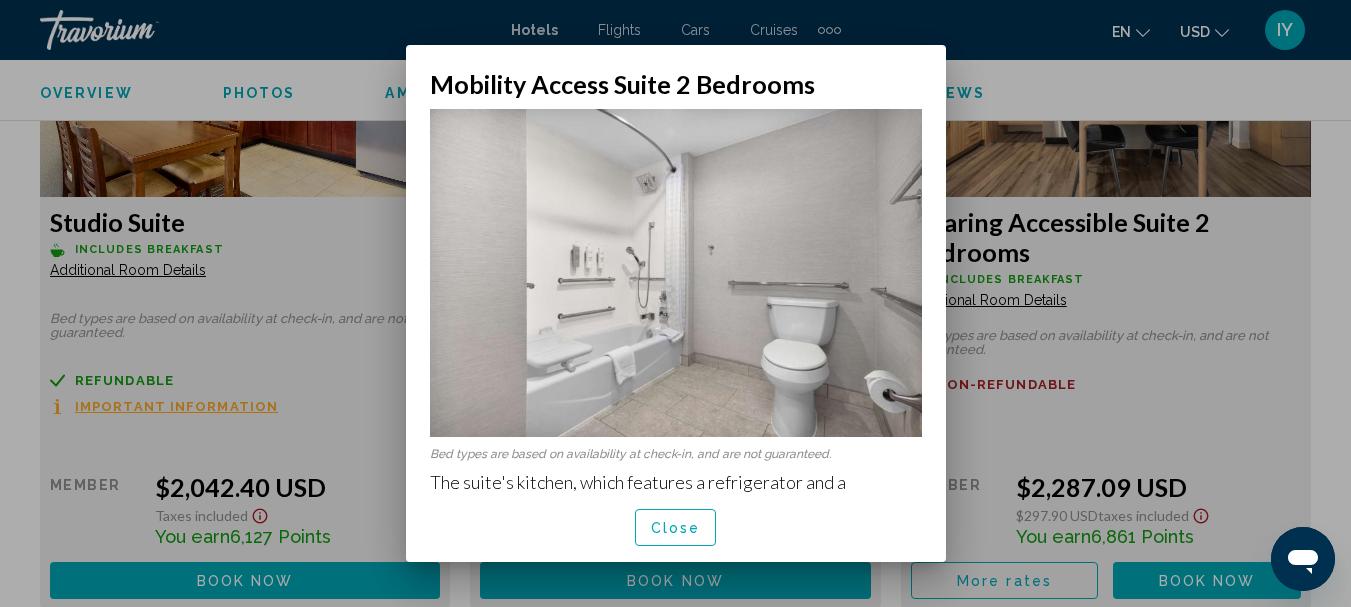scroll, scrollTop: 55, scrollLeft: 0, axis: vertical 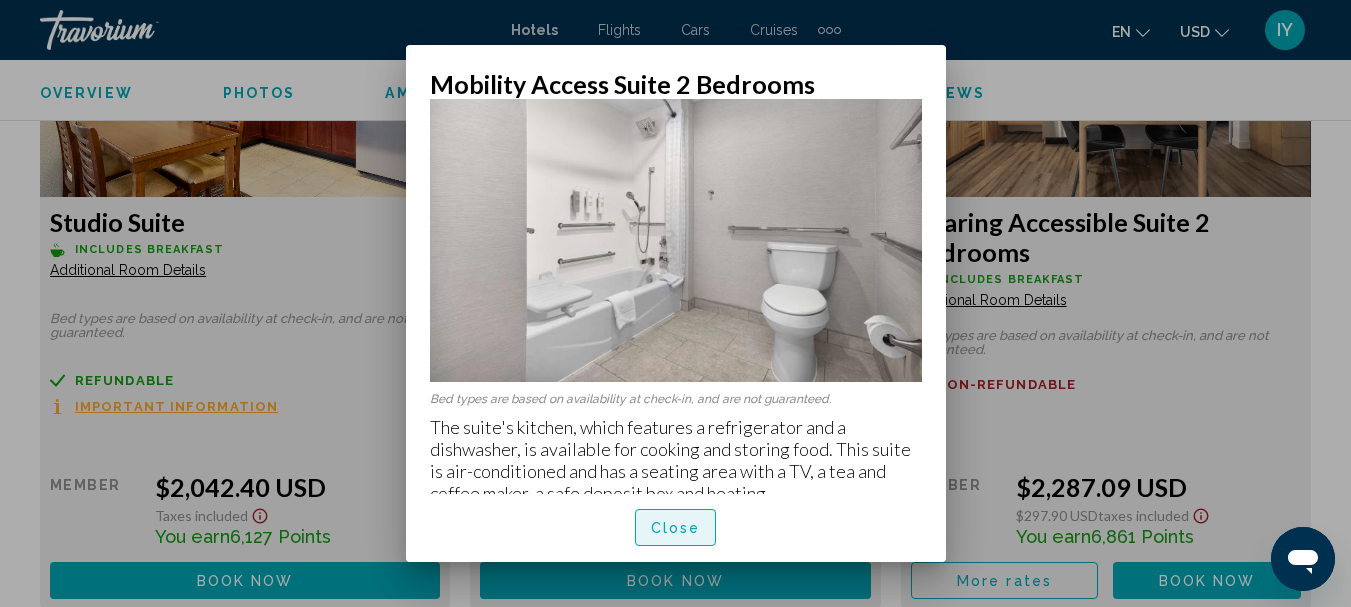 click on "Close" at bounding box center (676, 528) 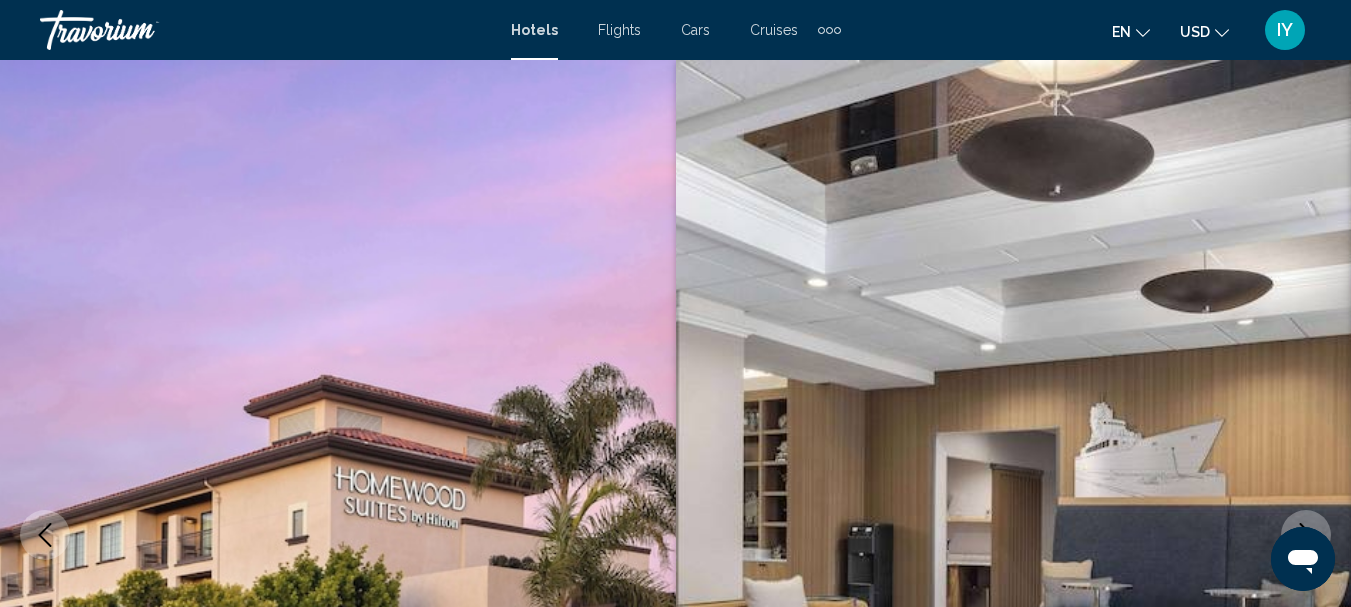 scroll, scrollTop: 8790, scrollLeft: 0, axis: vertical 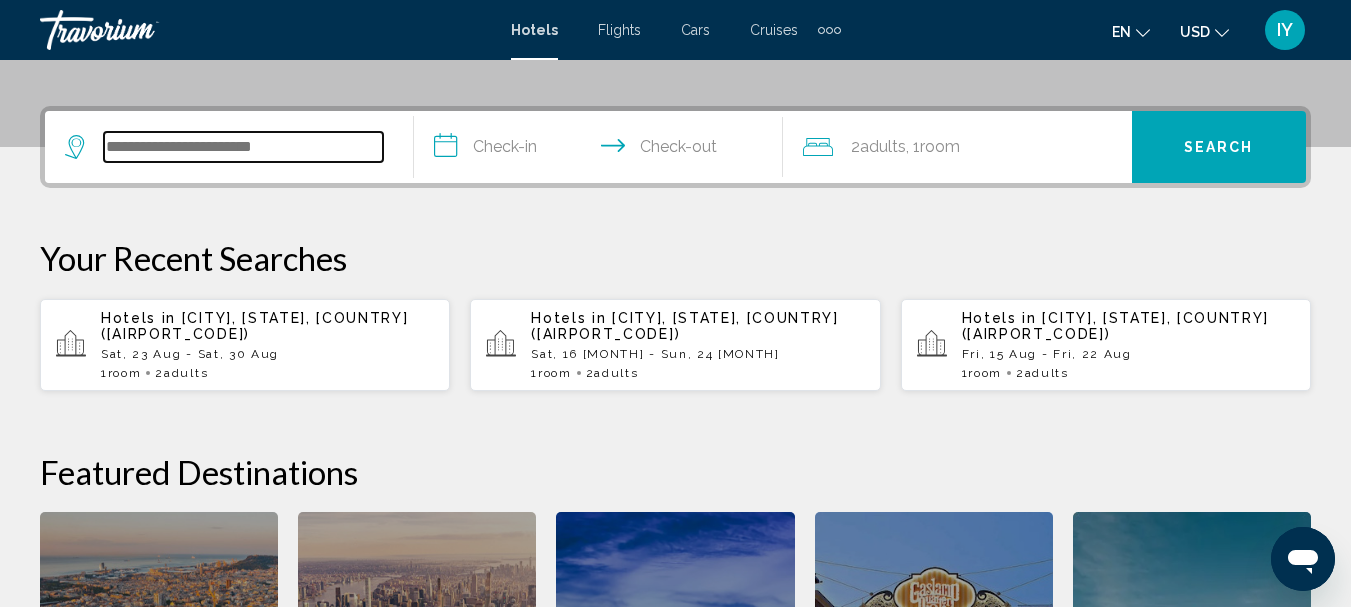click at bounding box center [243, 147] 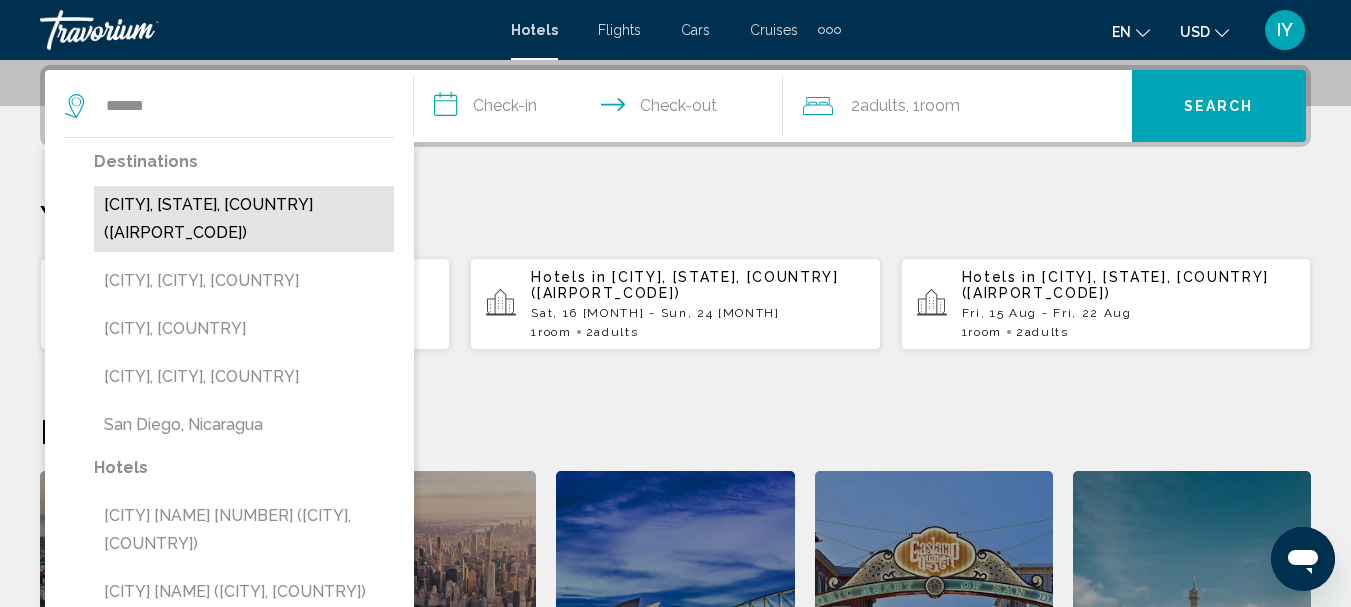 click on "[CITY], [STATE], [COUNTRY] ([AIRPORT_CODE])" at bounding box center [244, 219] 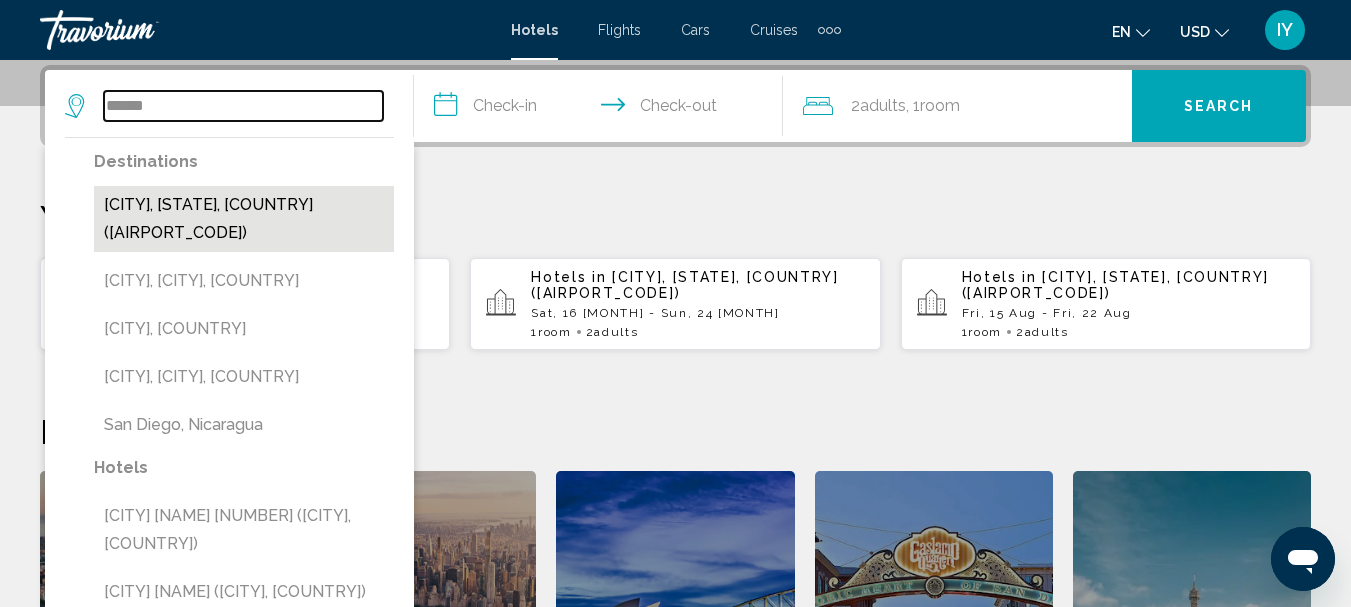 type on "**********" 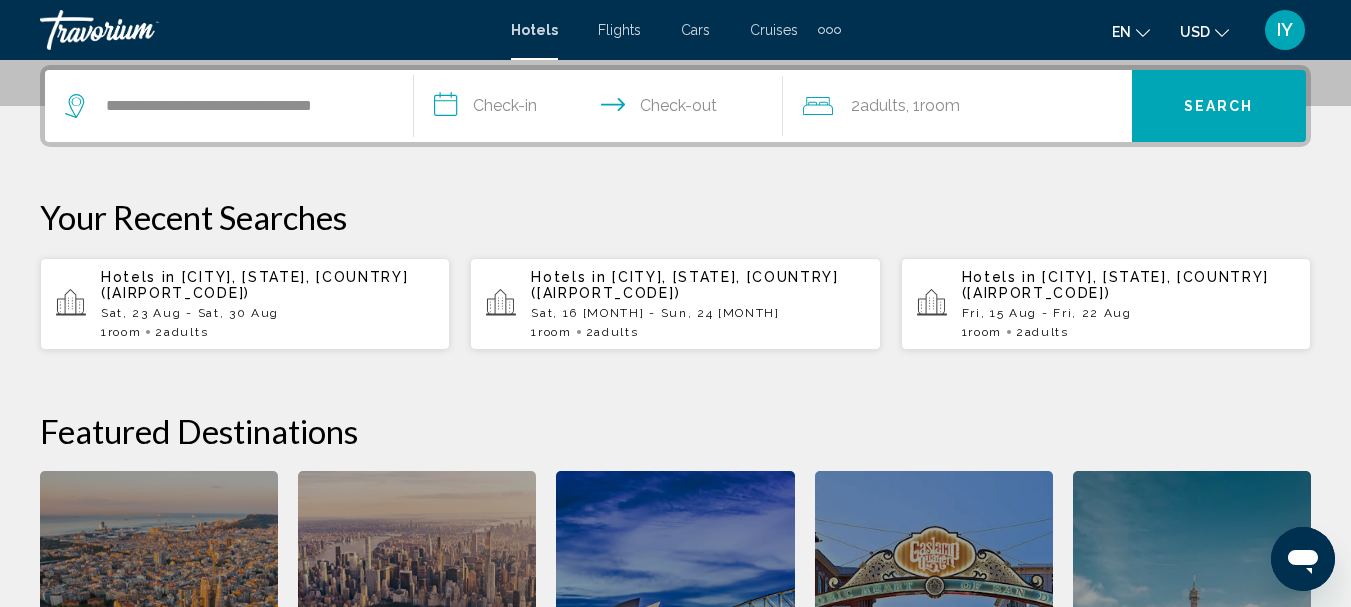 click on "**********" at bounding box center (602, 109) 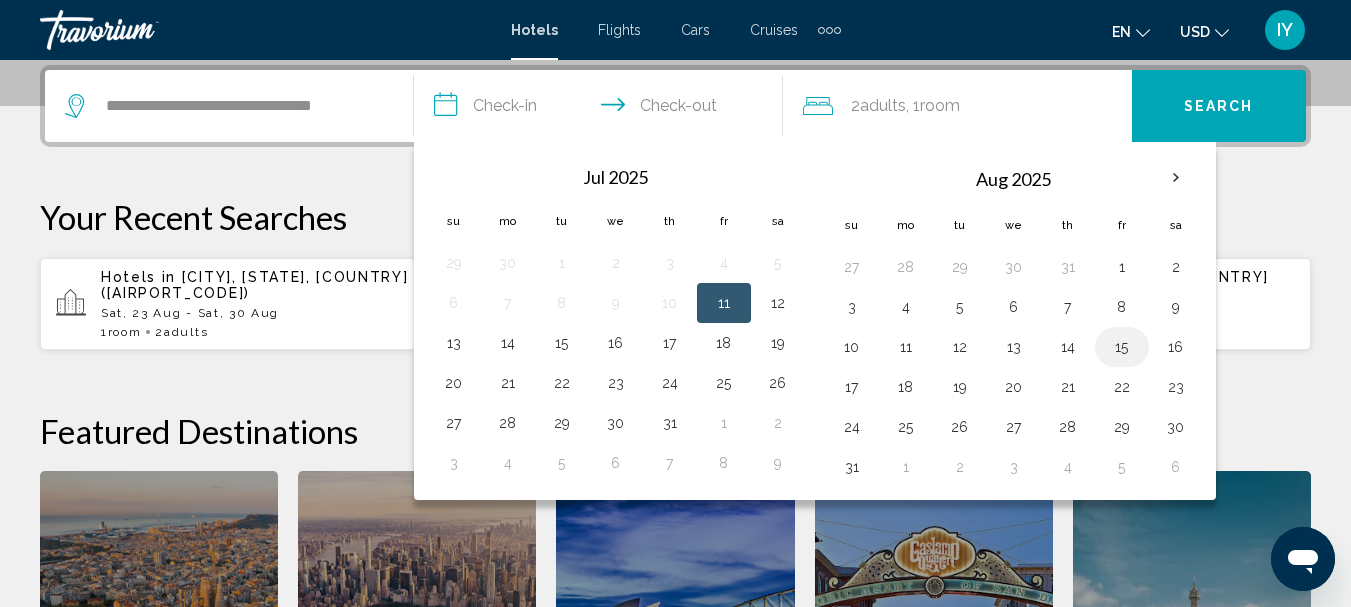 click on "15" at bounding box center (1122, 347) 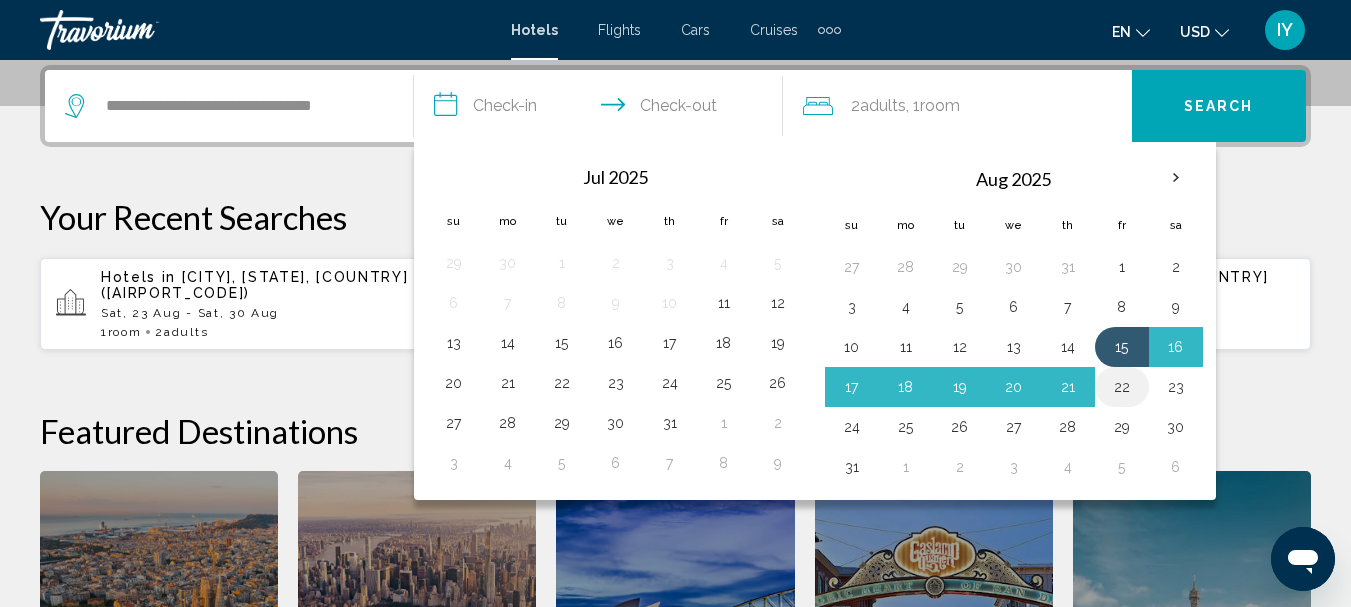 click on "22" at bounding box center [1122, 387] 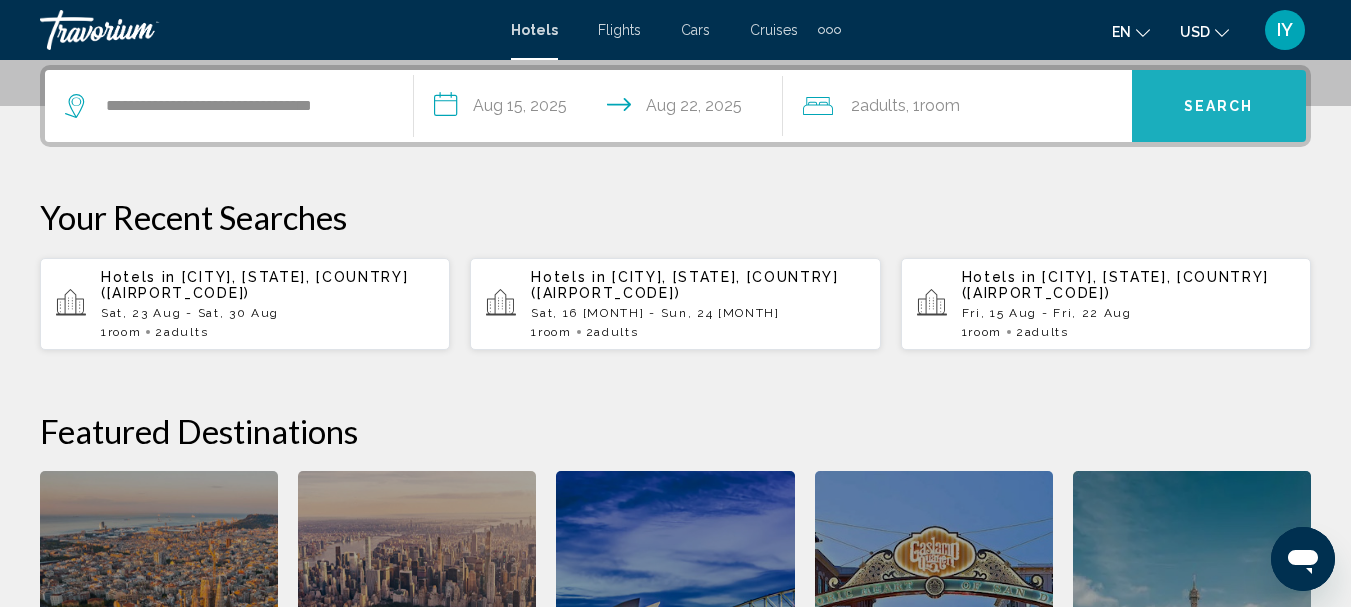 click on "Search" at bounding box center [1219, 107] 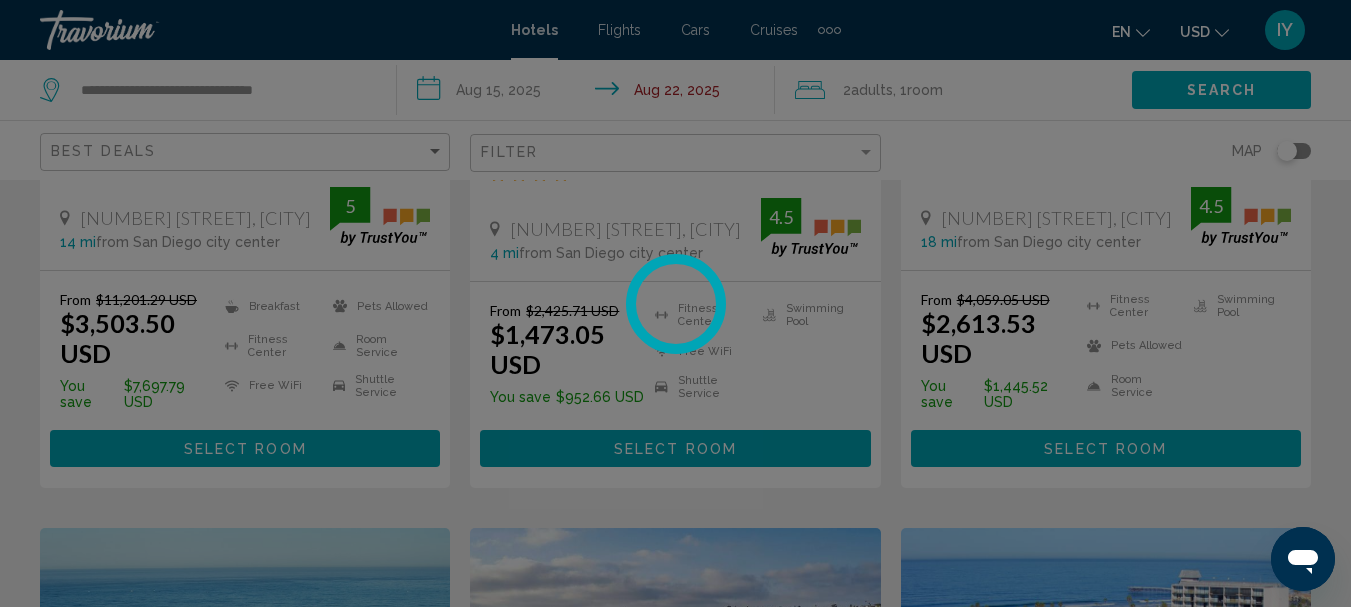 scroll, scrollTop: 0, scrollLeft: 0, axis: both 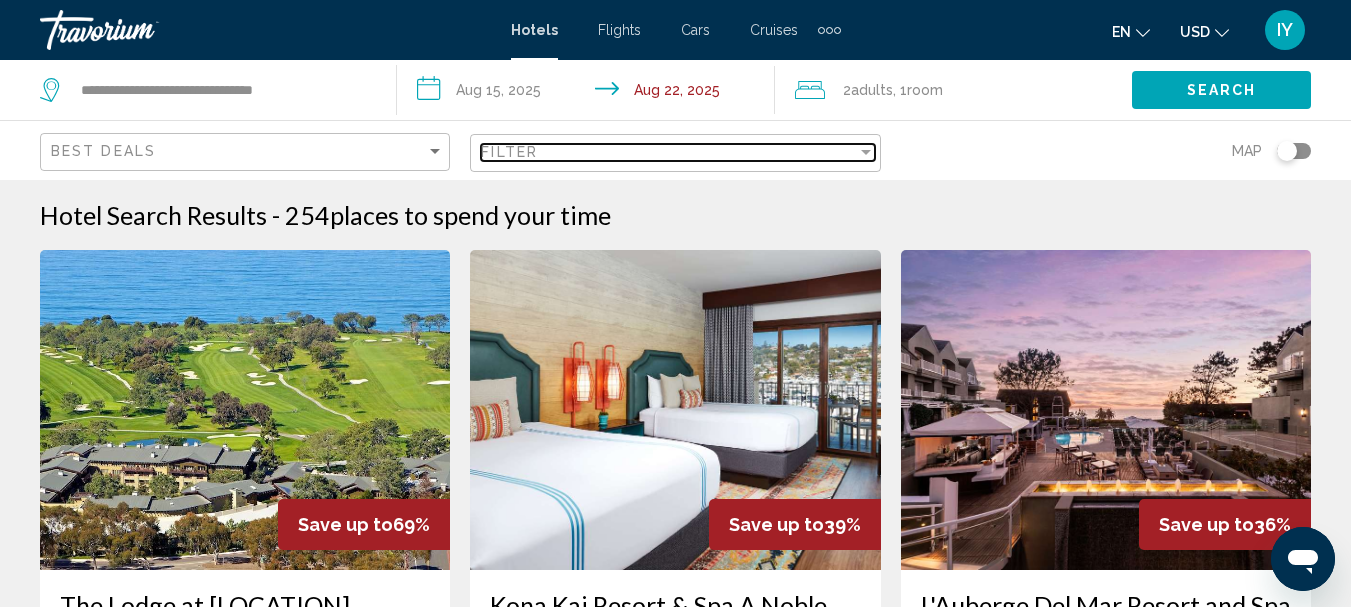 click at bounding box center (866, 152) 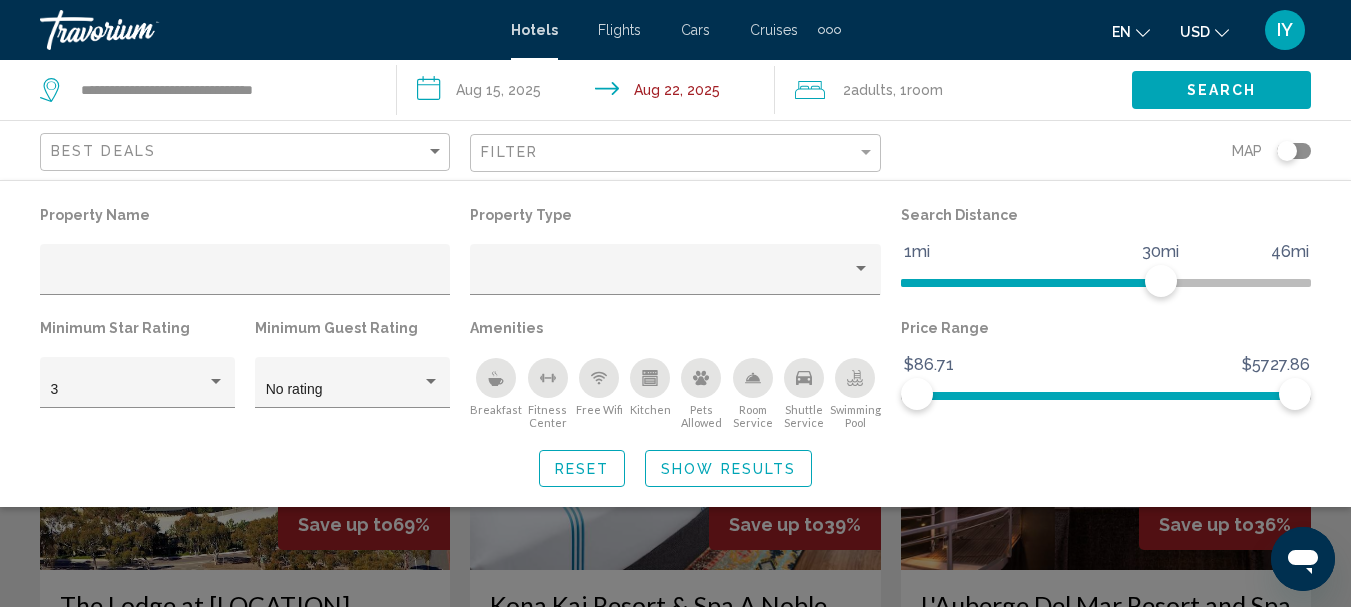 click 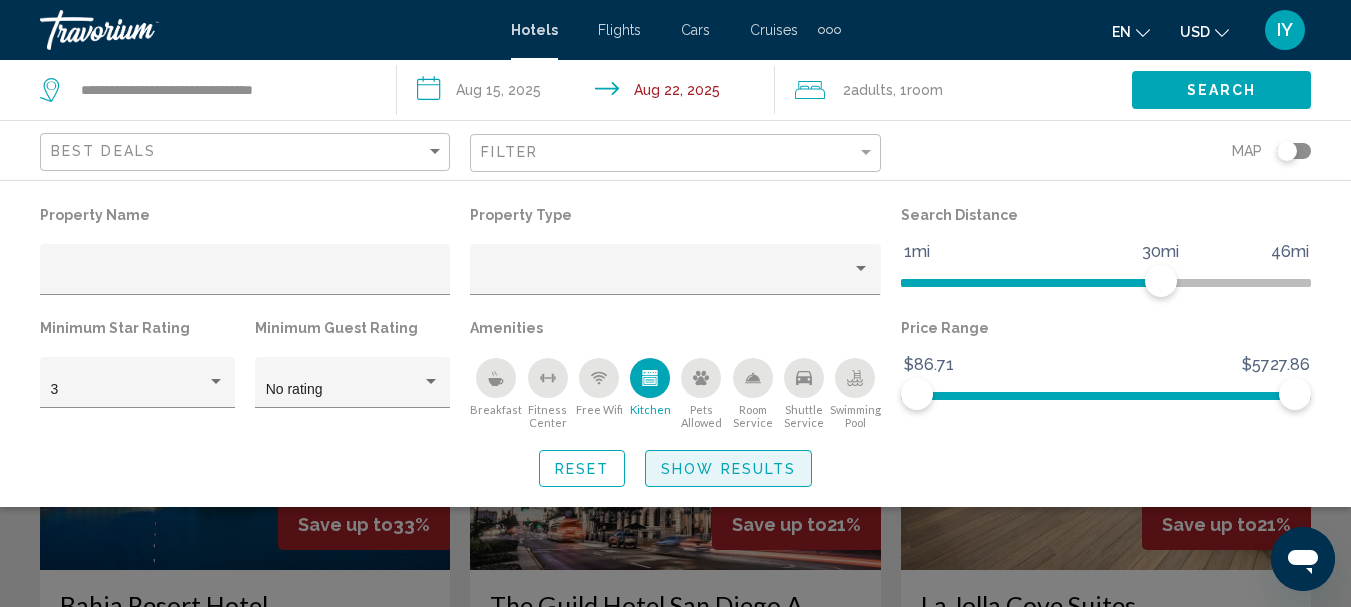 click on "Show Results" 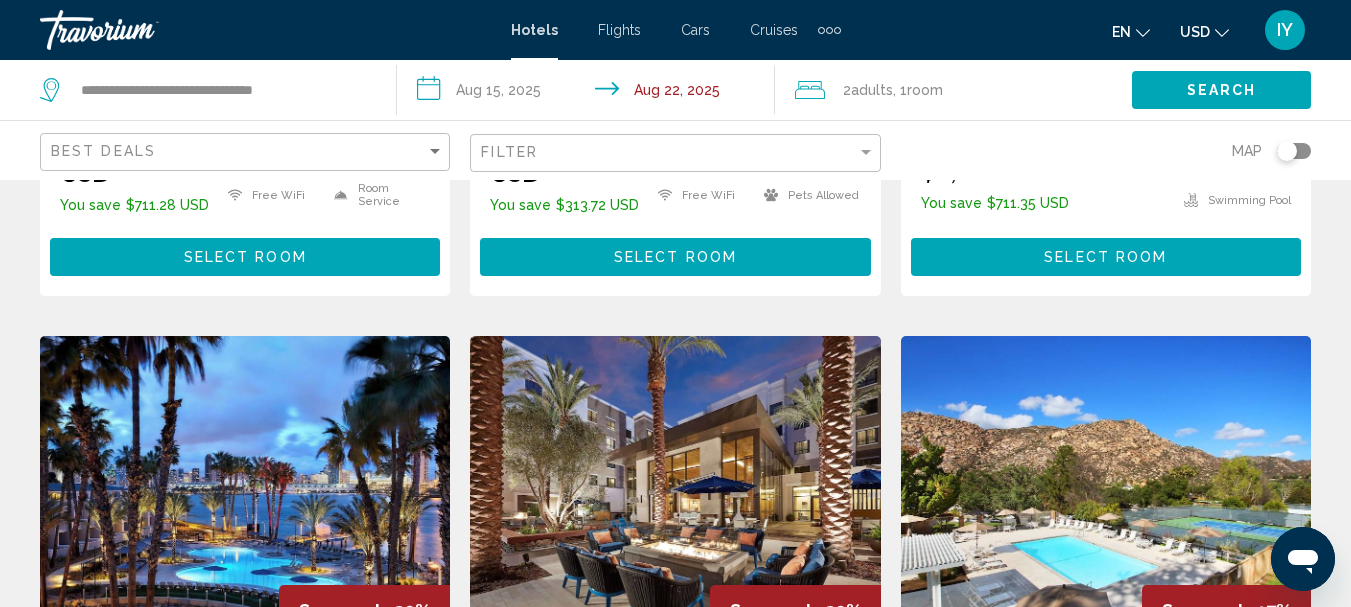 scroll, scrollTop: 814, scrollLeft: 0, axis: vertical 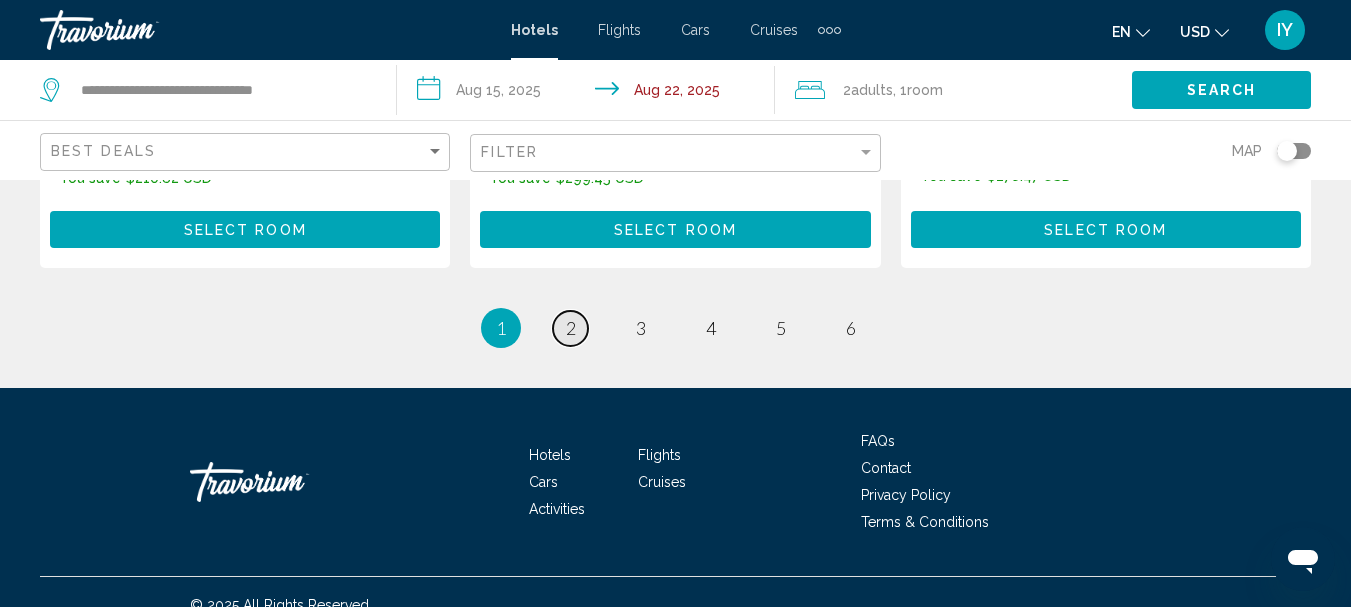 click on "2" at bounding box center [571, 328] 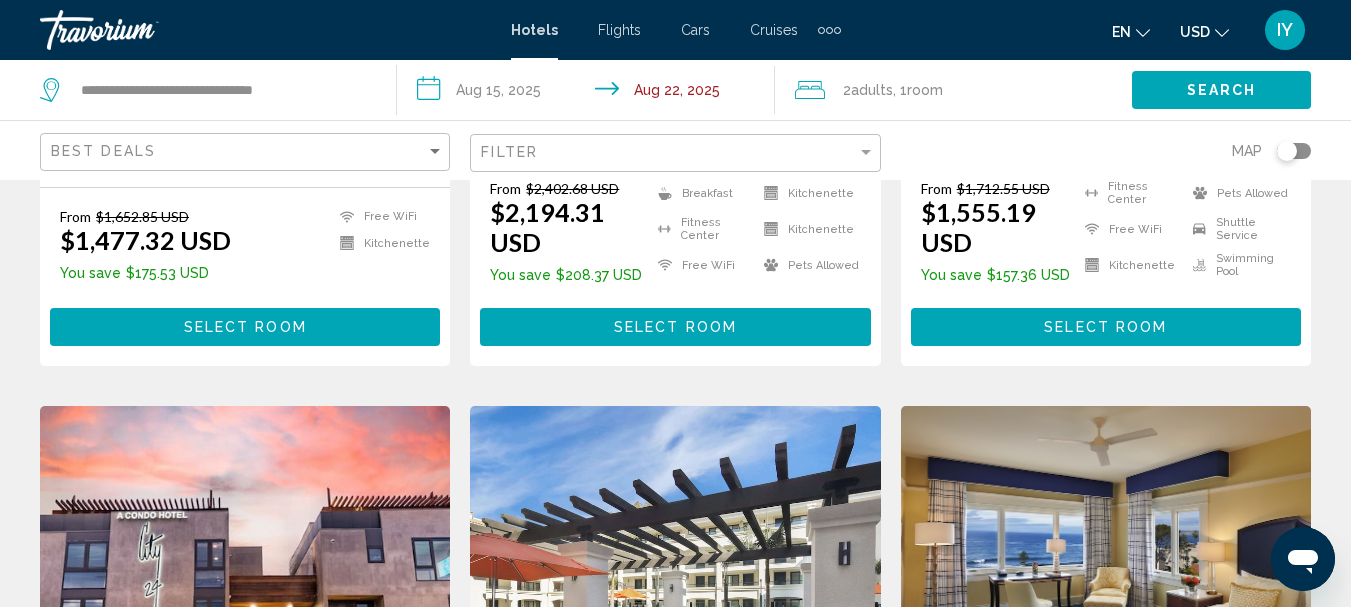 scroll, scrollTop: 0, scrollLeft: 0, axis: both 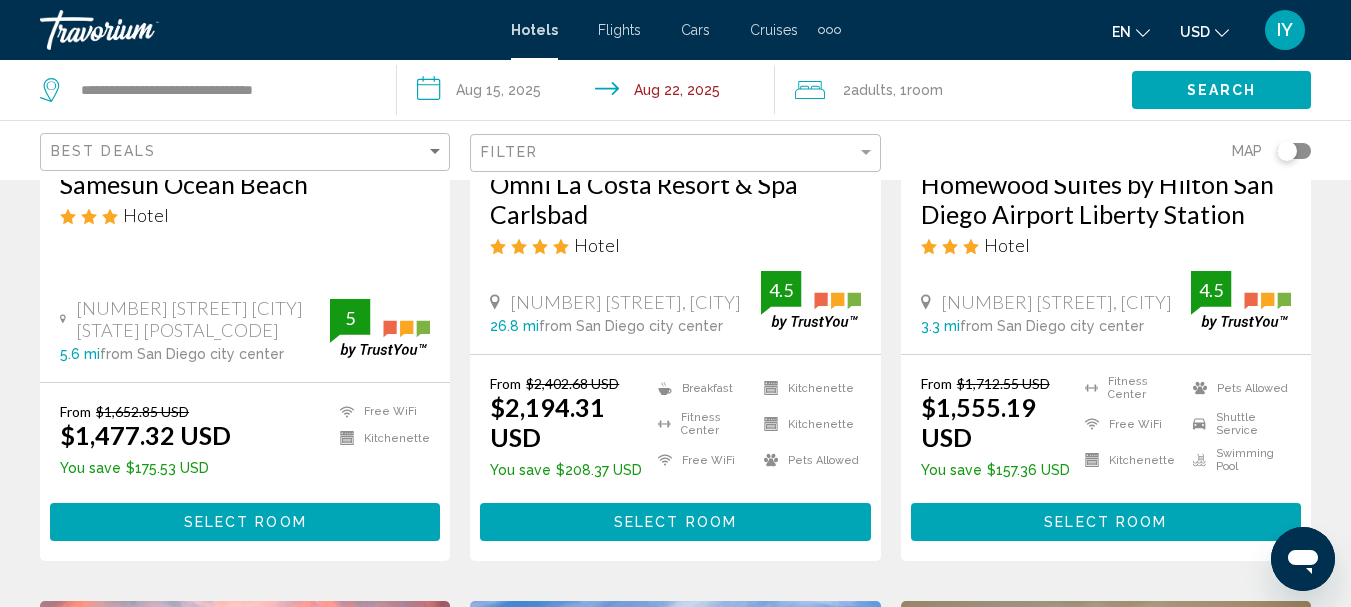 click on "**********" at bounding box center [589, 93] 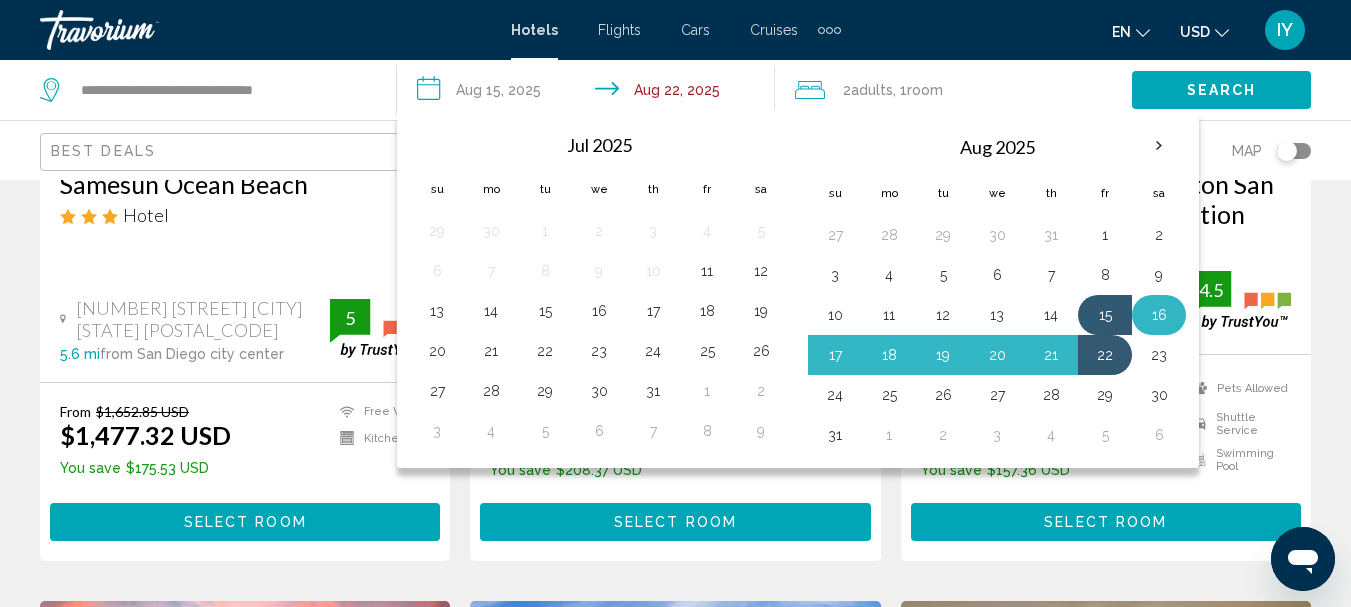 click on "16" at bounding box center [1159, 315] 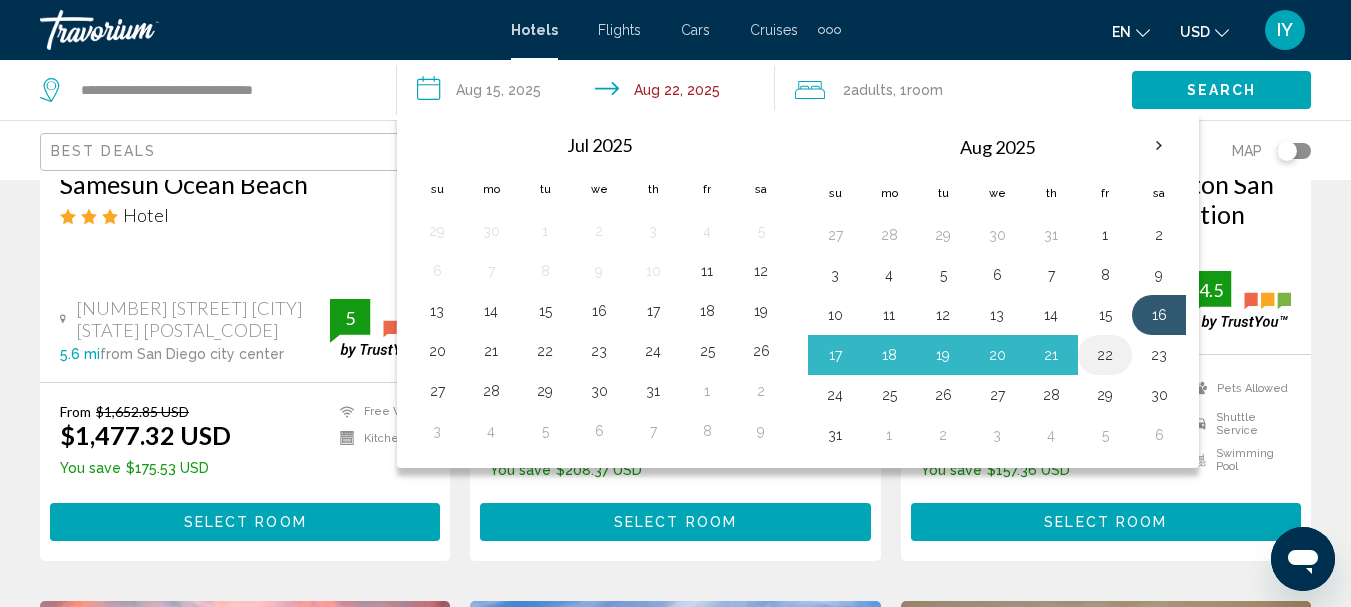click on "22" at bounding box center [1105, 355] 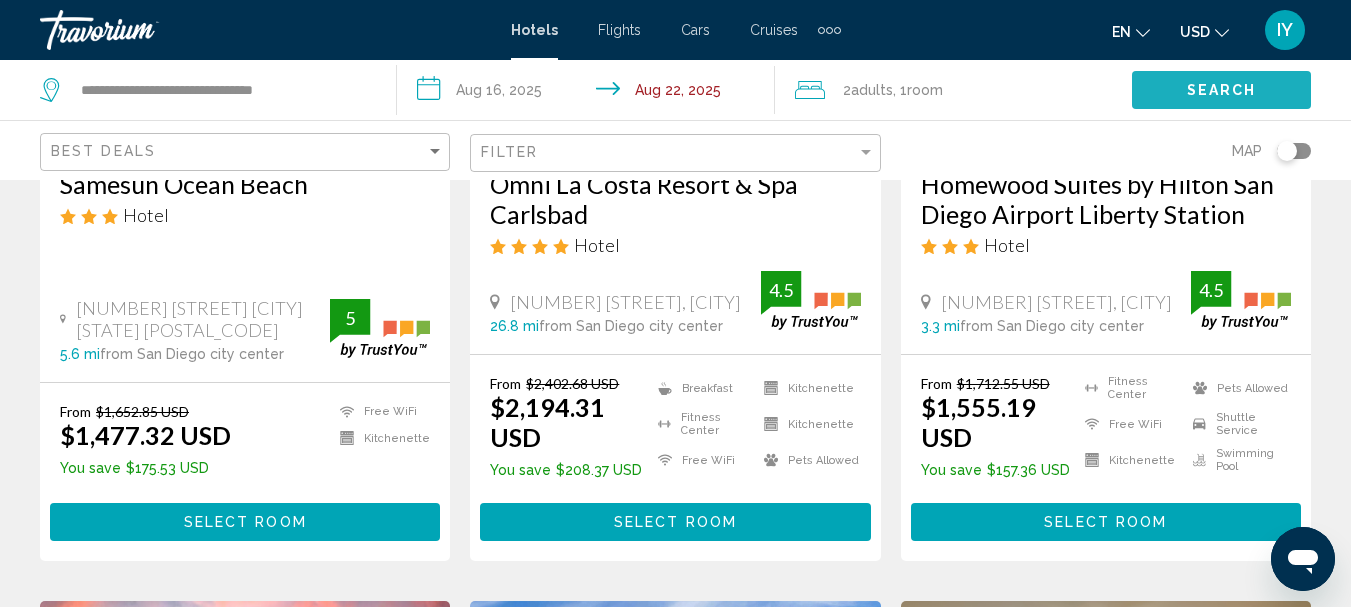 click on "Search" 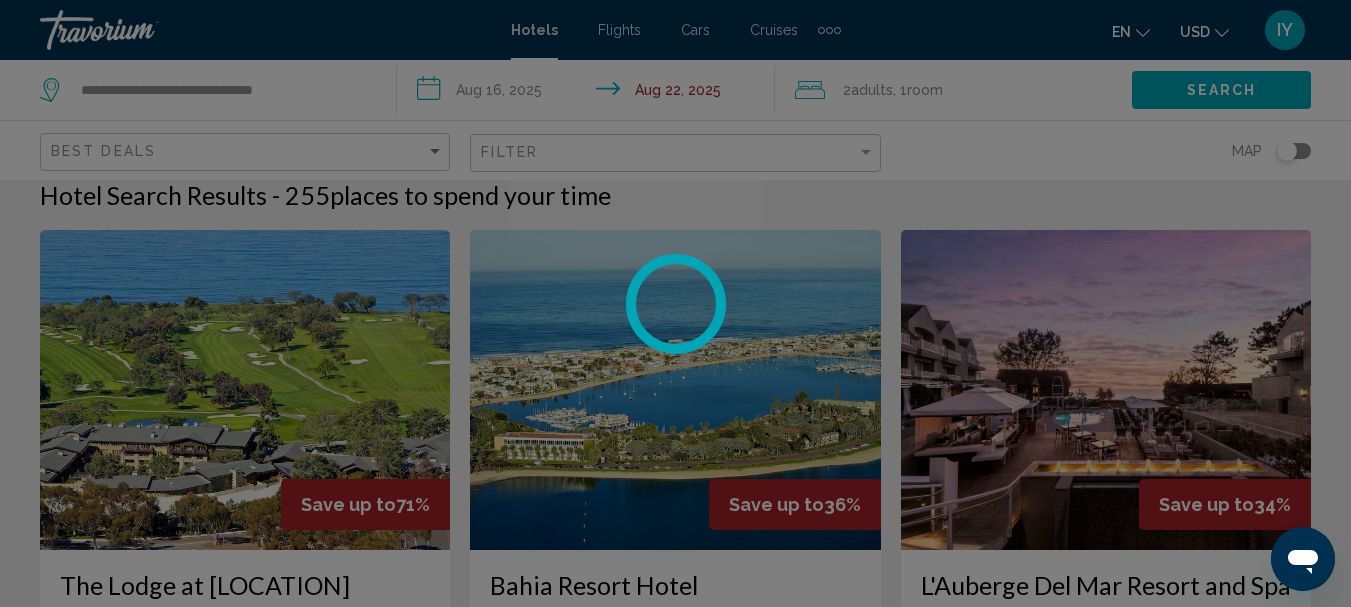 scroll, scrollTop: 421, scrollLeft: 0, axis: vertical 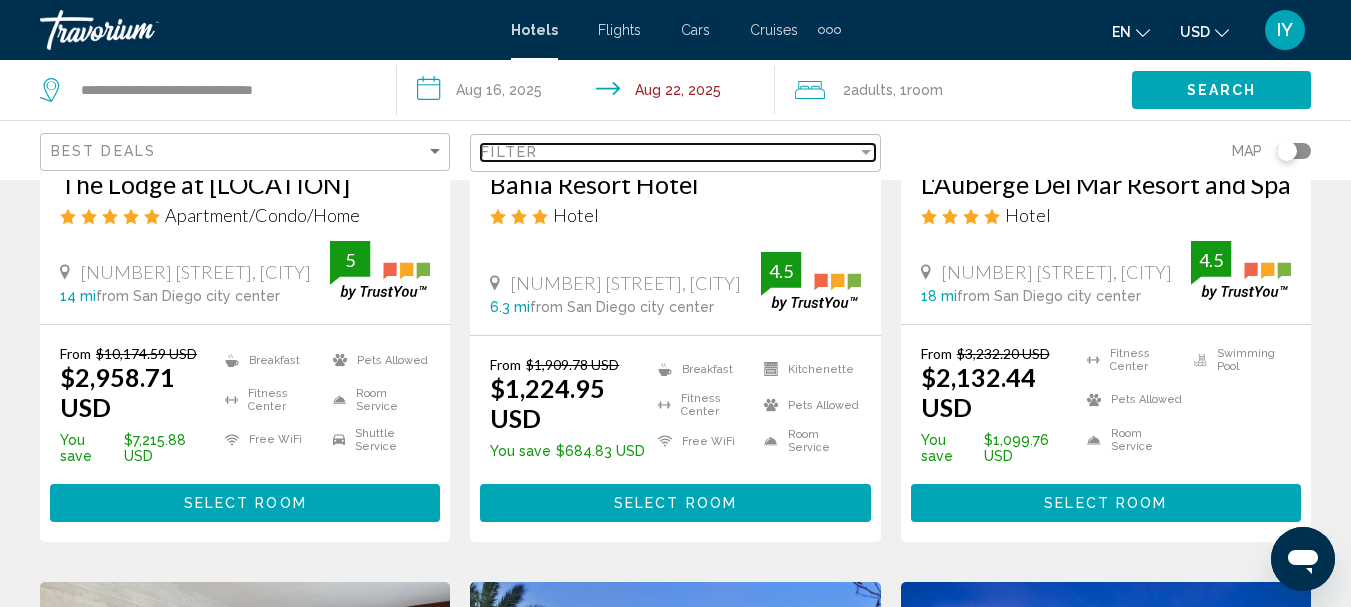 click at bounding box center [866, 152] 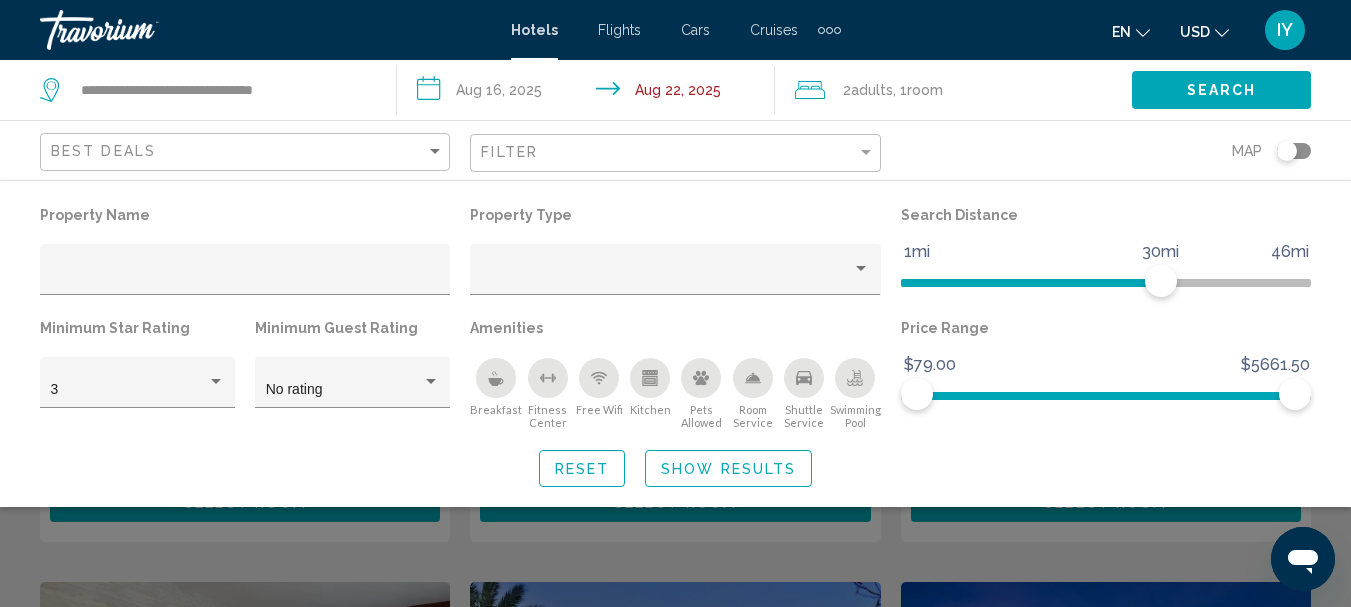 click 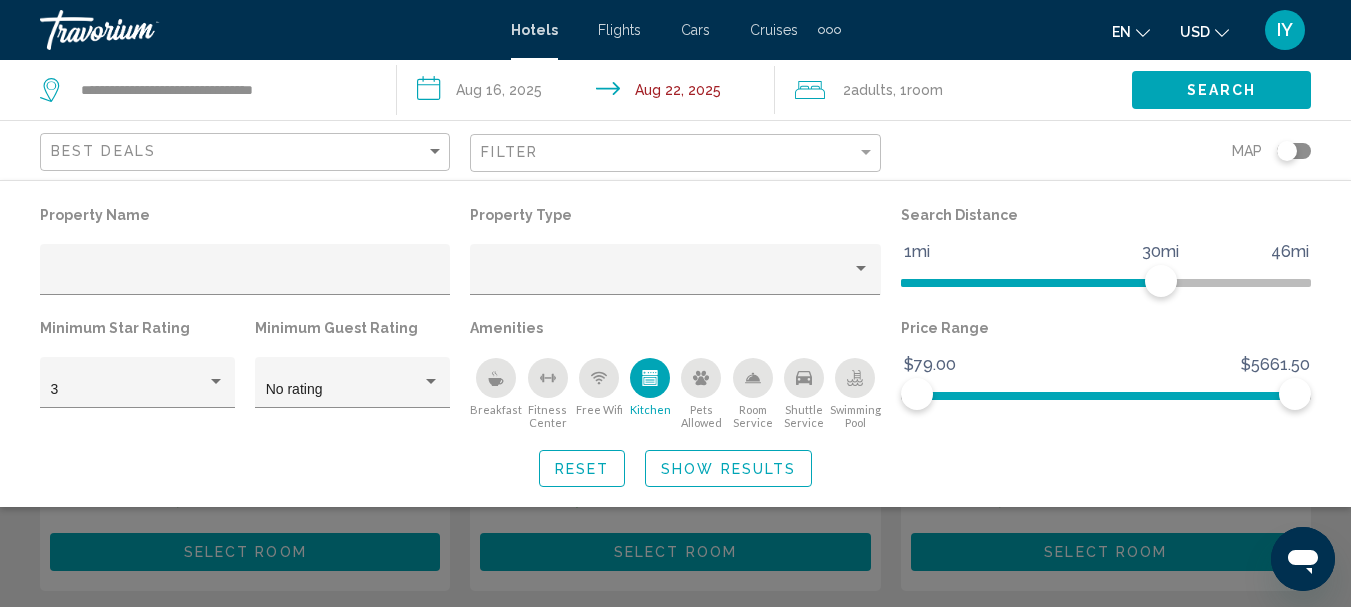 click on "Show Results" 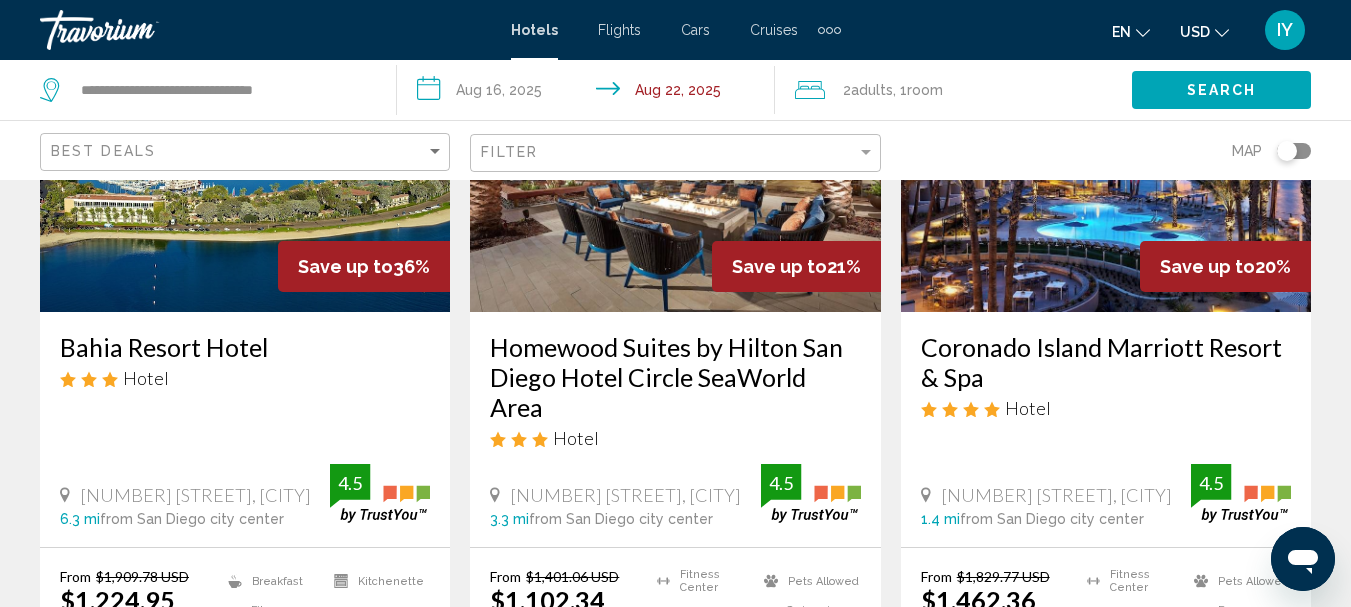 scroll, scrollTop: 0, scrollLeft: 0, axis: both 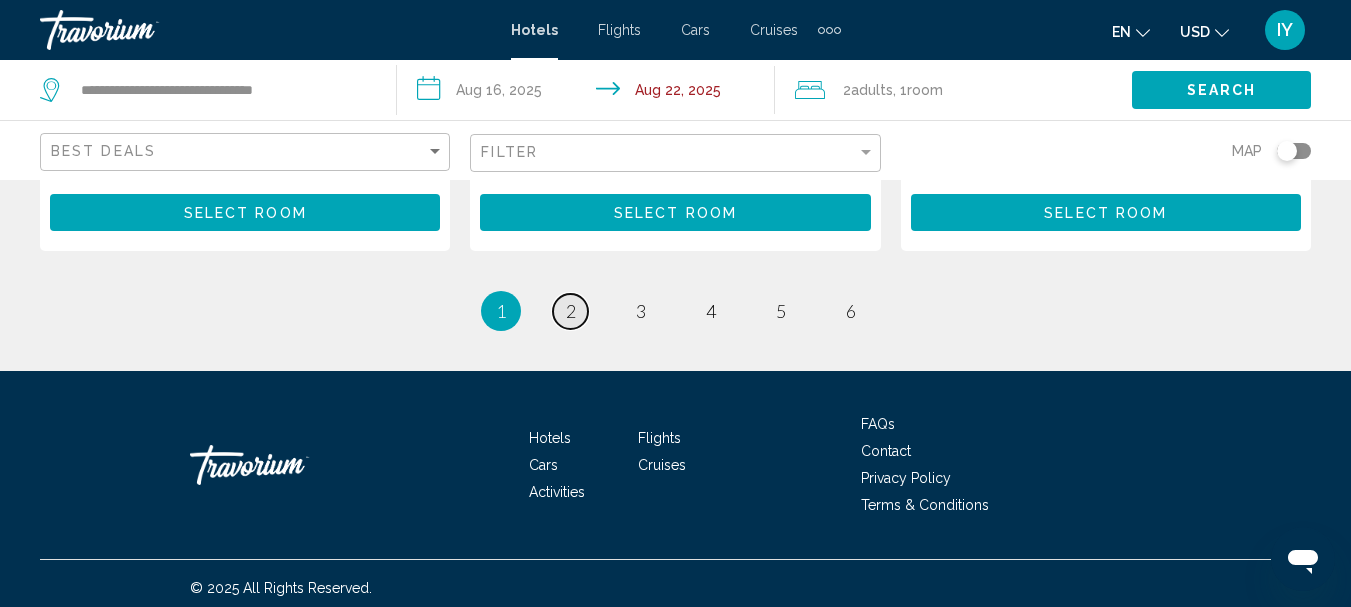 click on "2" at bounding box center (571, 311) 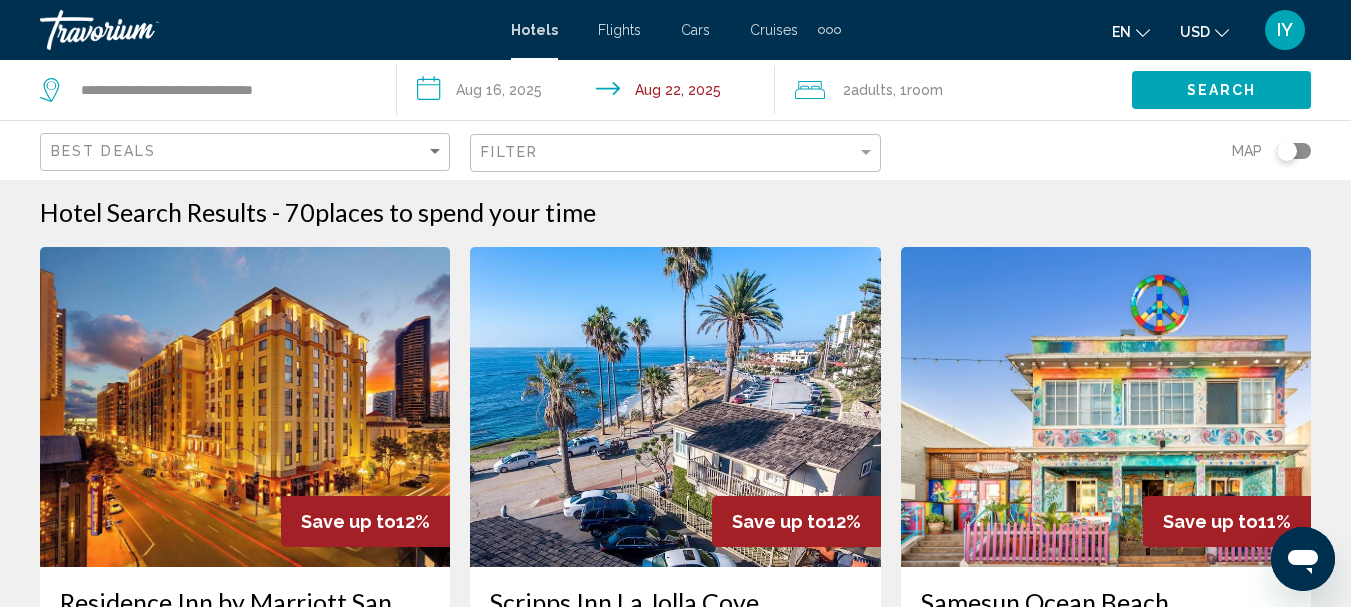 scroll, scrollTop: 0, scrollLeft: 0, axis: both 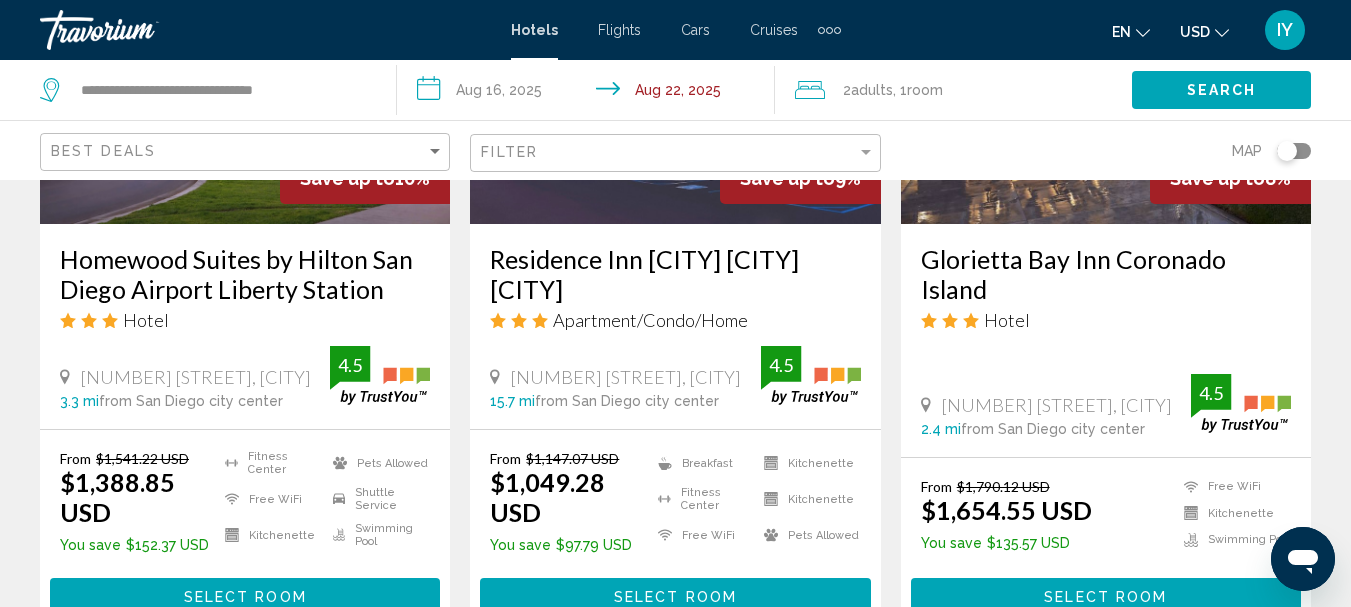 click on "Homewood Suites by Hilton San Diego Airport Liberty Station" at bounding box center (245, 274) 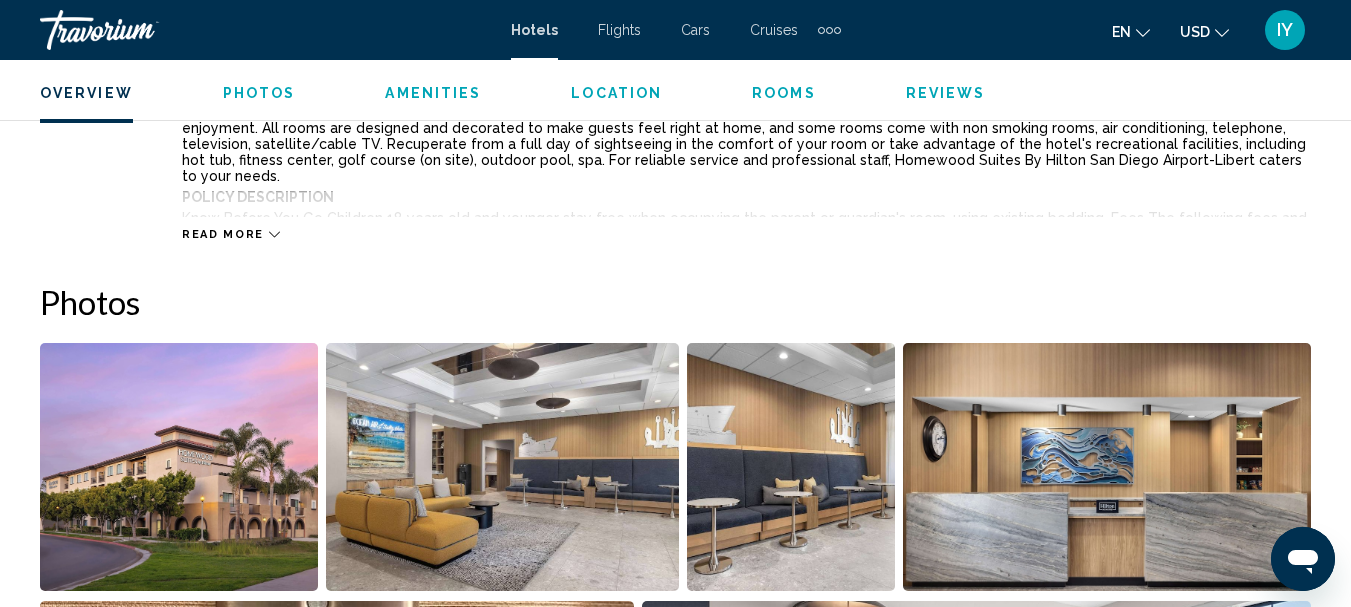 scroll, scrollTop: 1173, scrollLeft: 0, axis: vertical 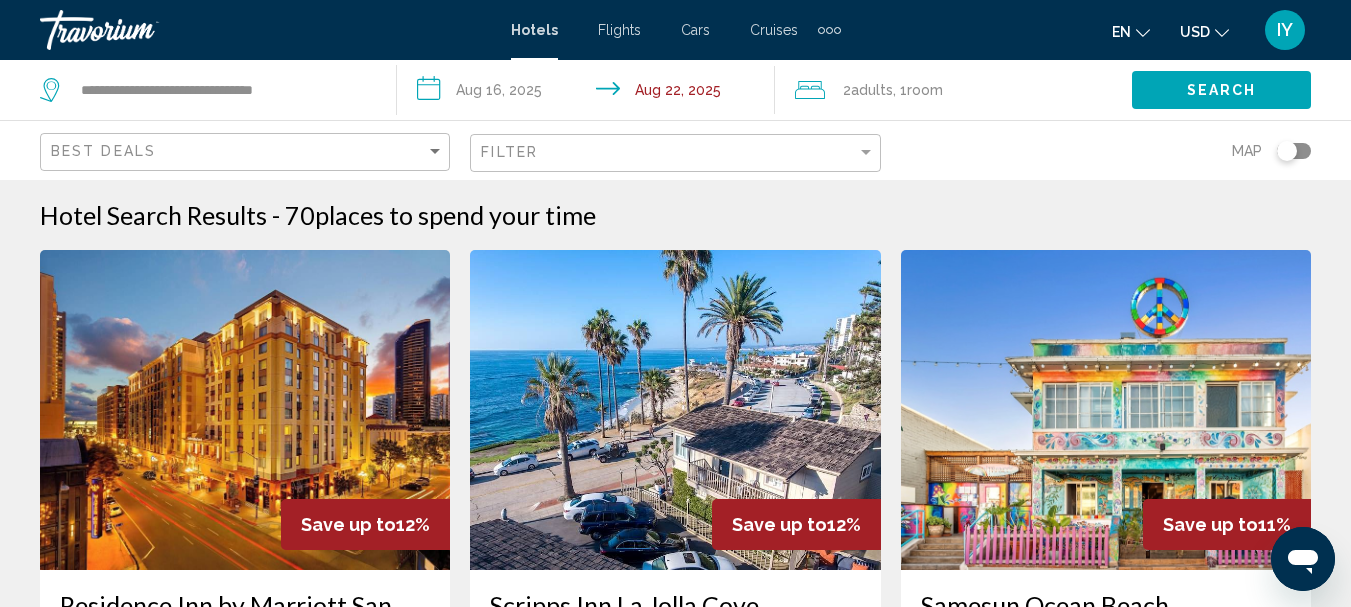 click on "**********" at bounding box center (589, 93) 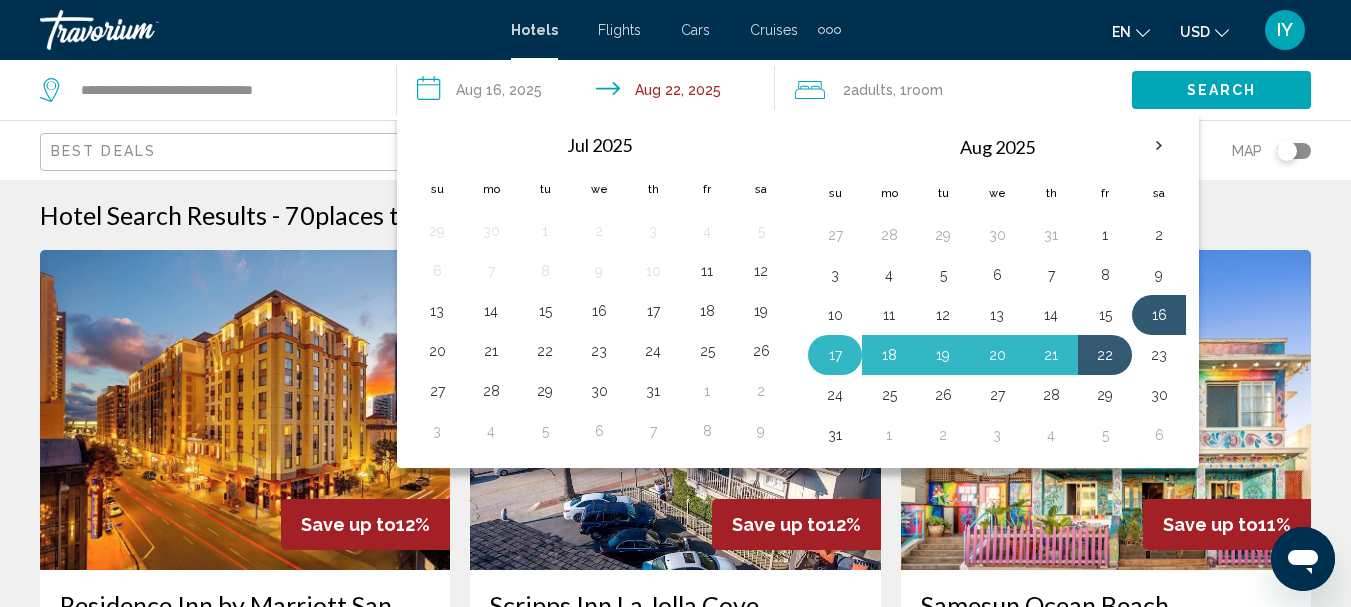 click on "17" at bounding box center (835, 355) 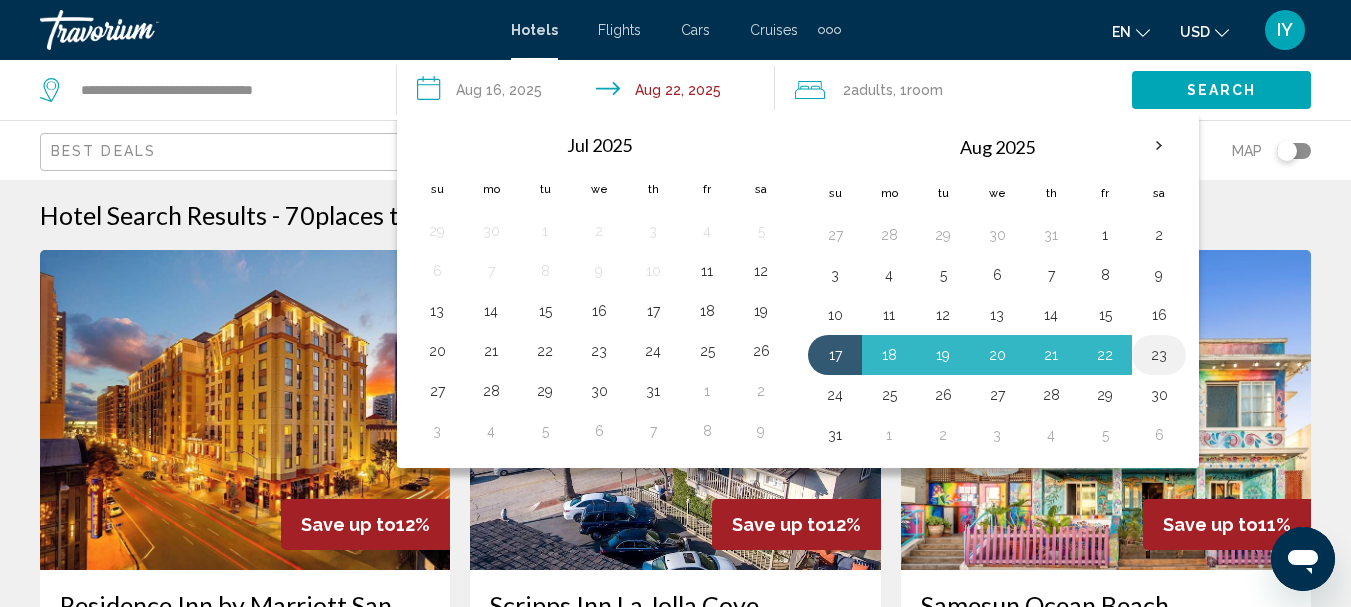 click on "23" at bounding box center (1159, 355) 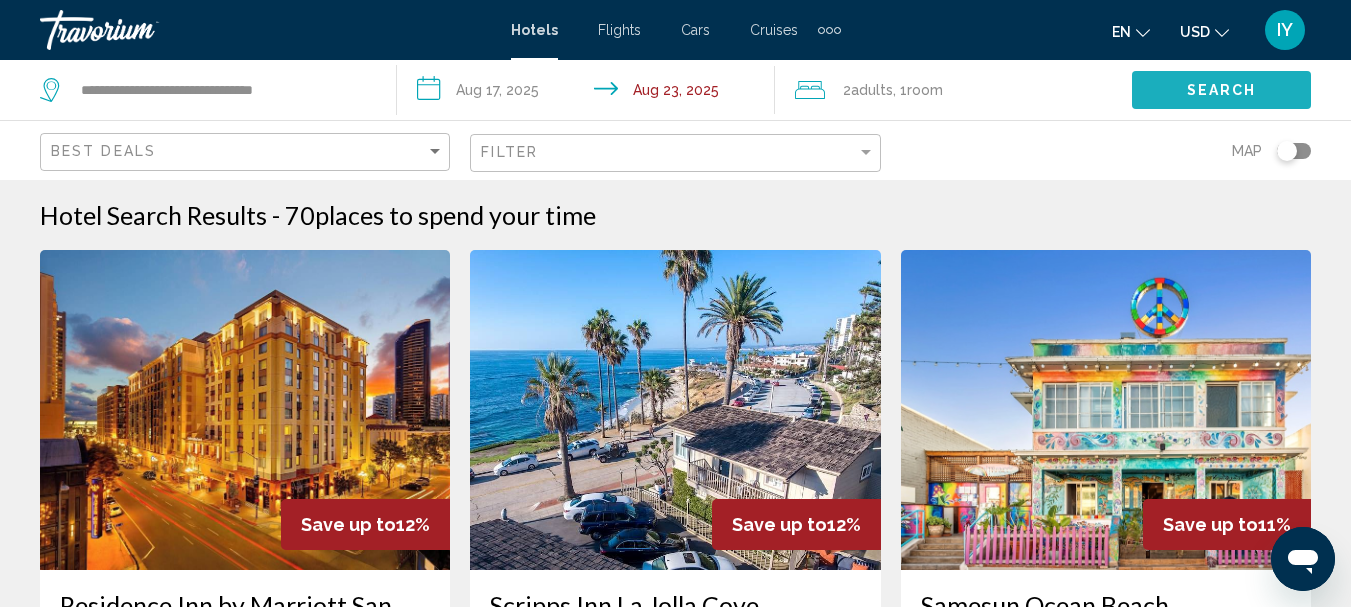 click on "Search" 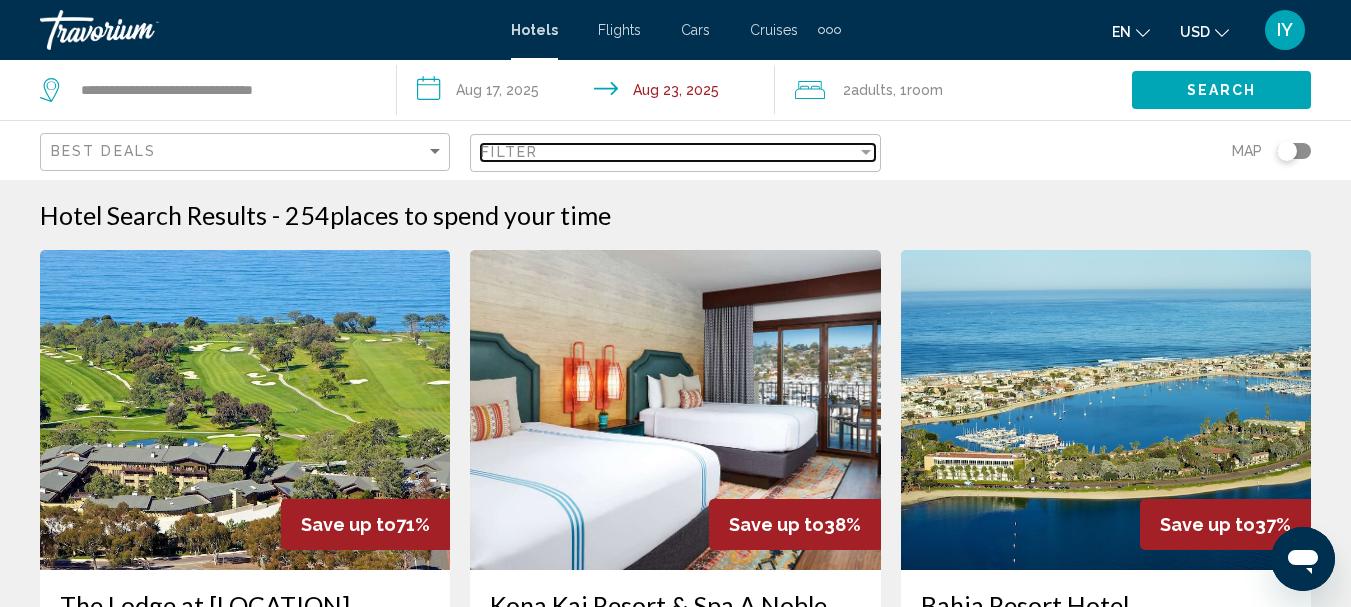 click at bounding box center (866, 152) 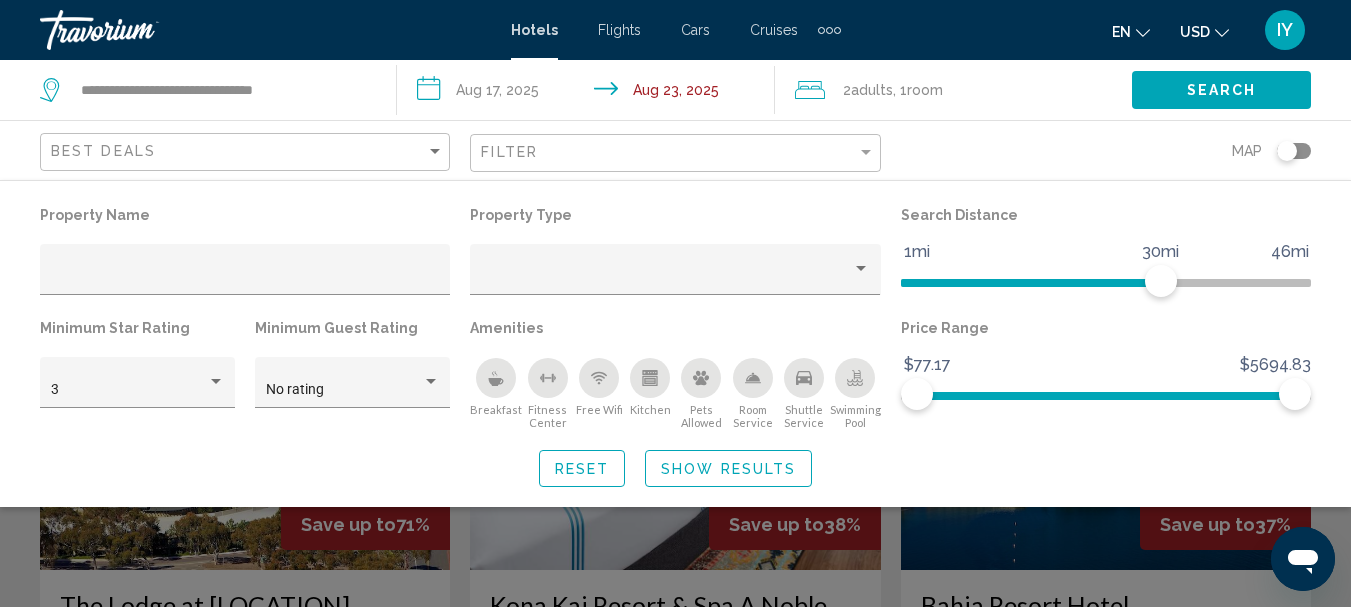 click 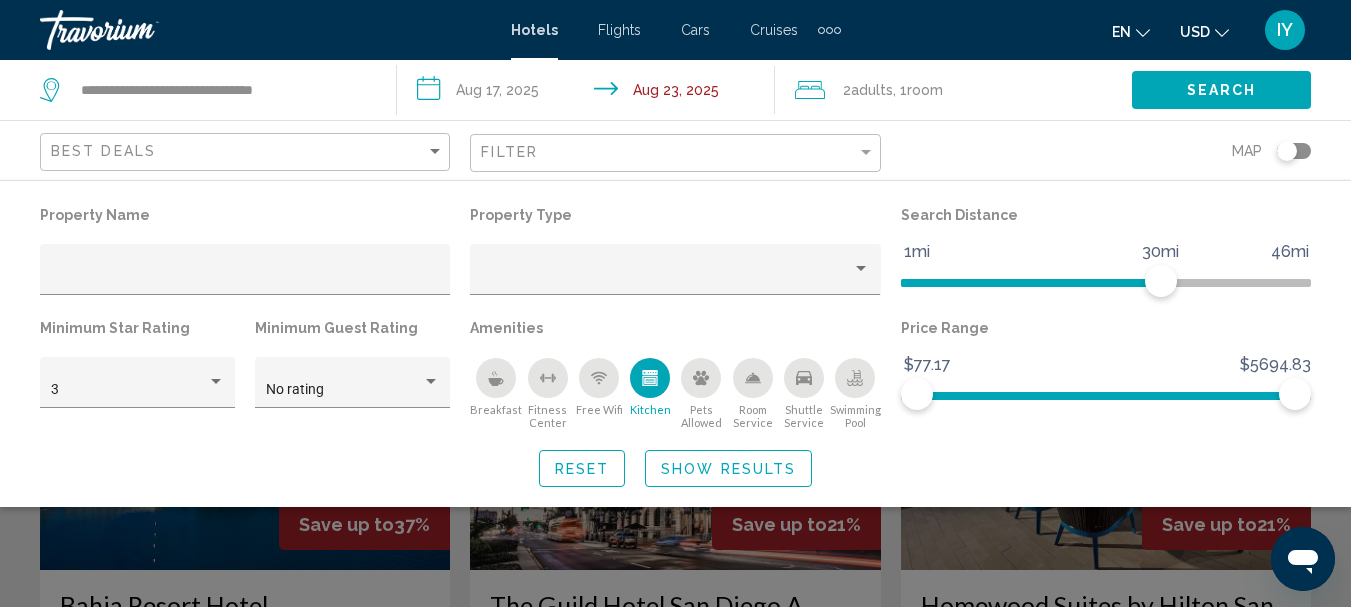 click on "Show Results" 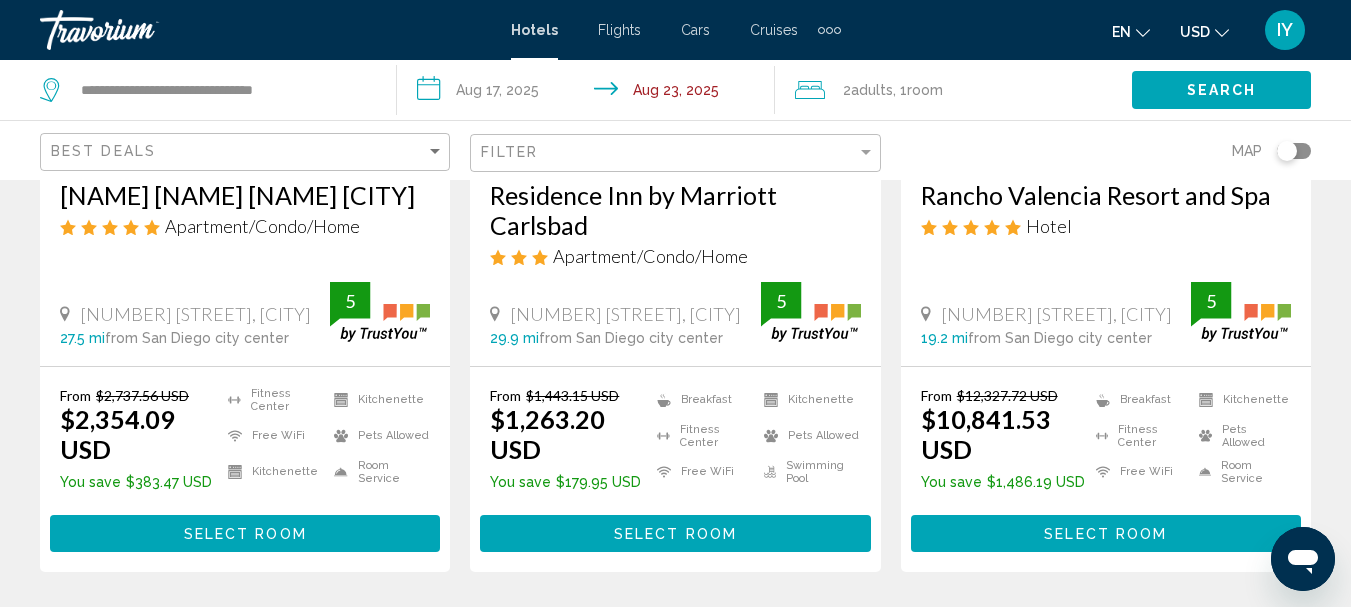 scroll, scrollTop: 2762, scrollLeft: 0, axis: vertical 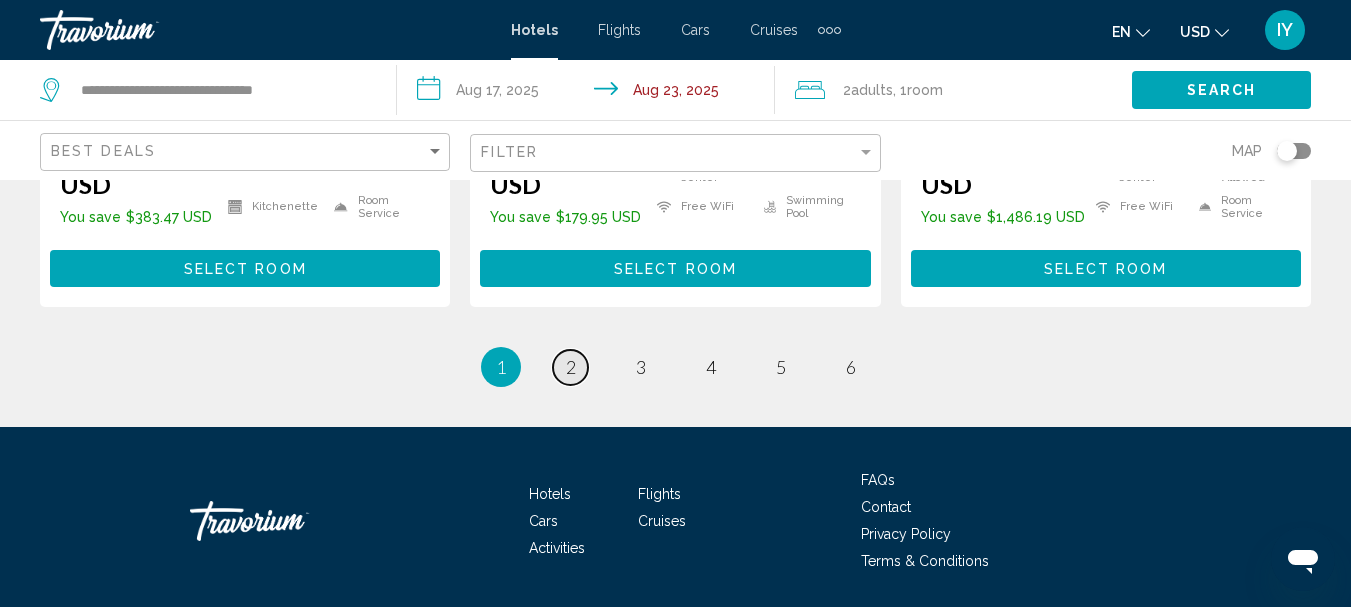click on "2" at bounding box center (571, 367) 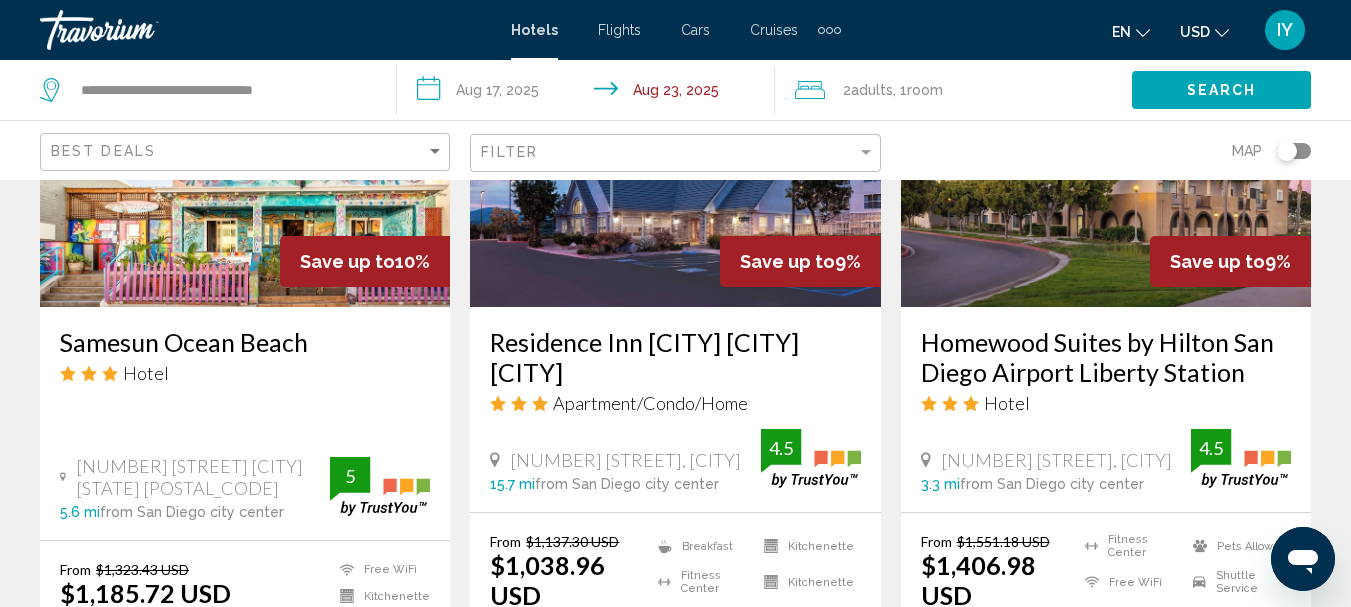 scroll, scrollTop: 919, scrollLeft: 0, axis: vertical 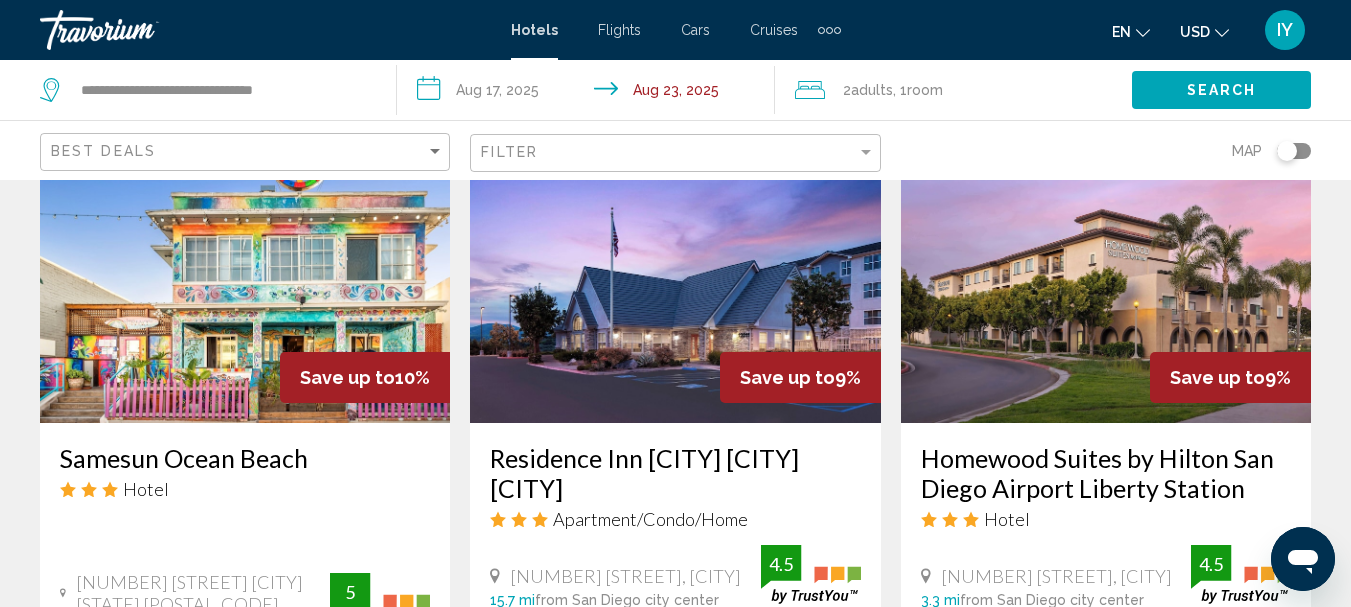 click at bounding box center [1106, 263] 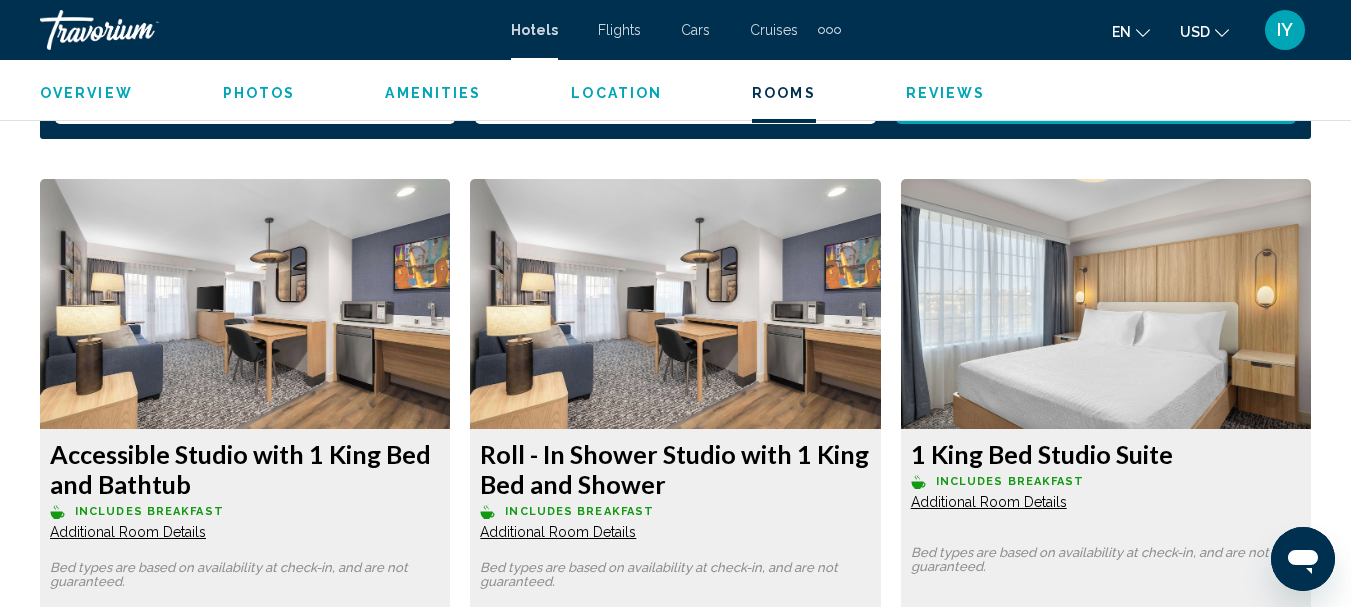 scroll, scrollTop: 3059, scrollLeft: 0, axis: vertical 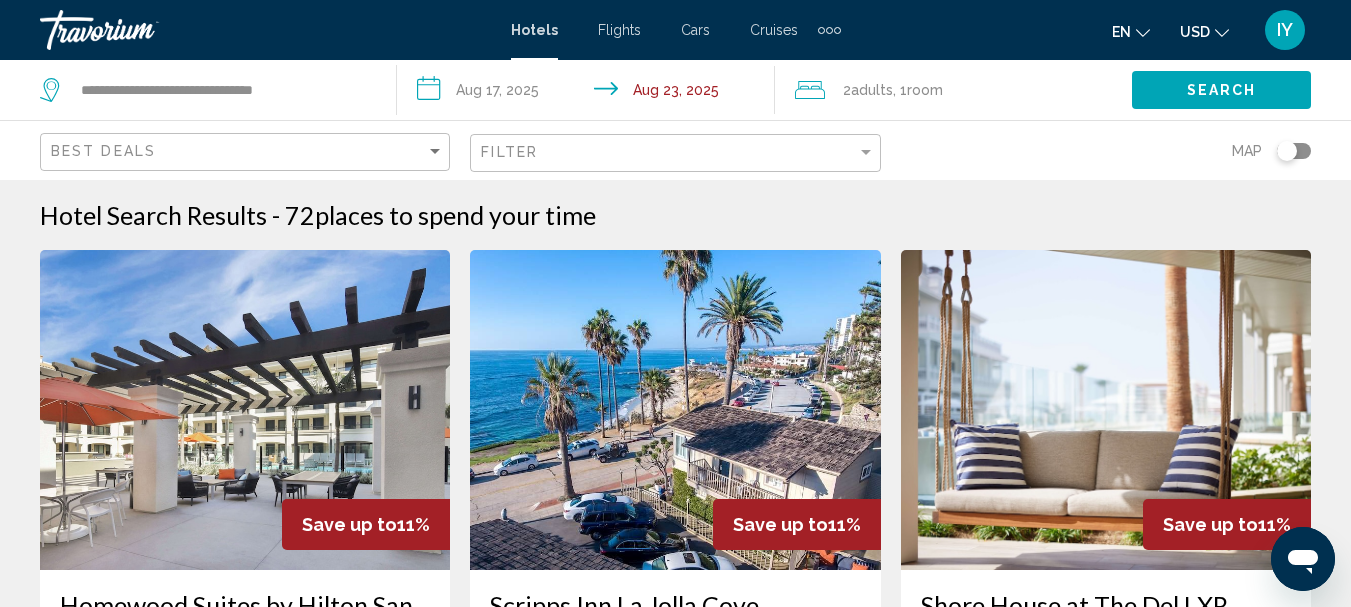 click on "**********" at bounding box center [589, 93] 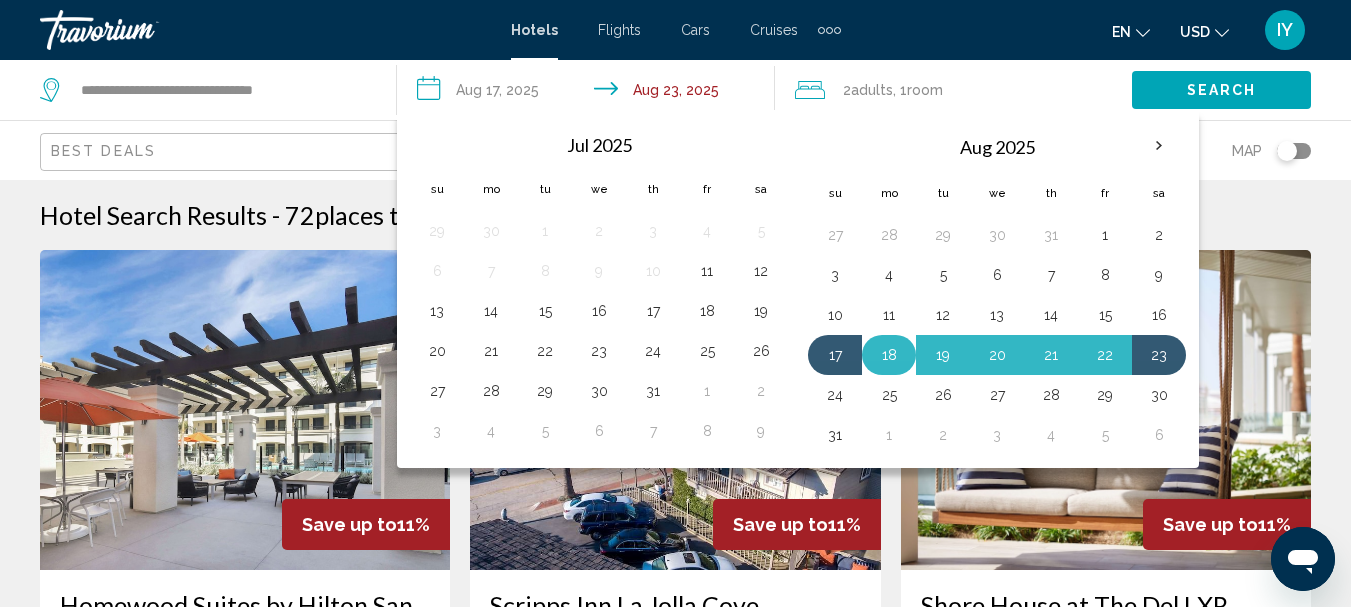 click on "18" at bounding box center [889, 355] 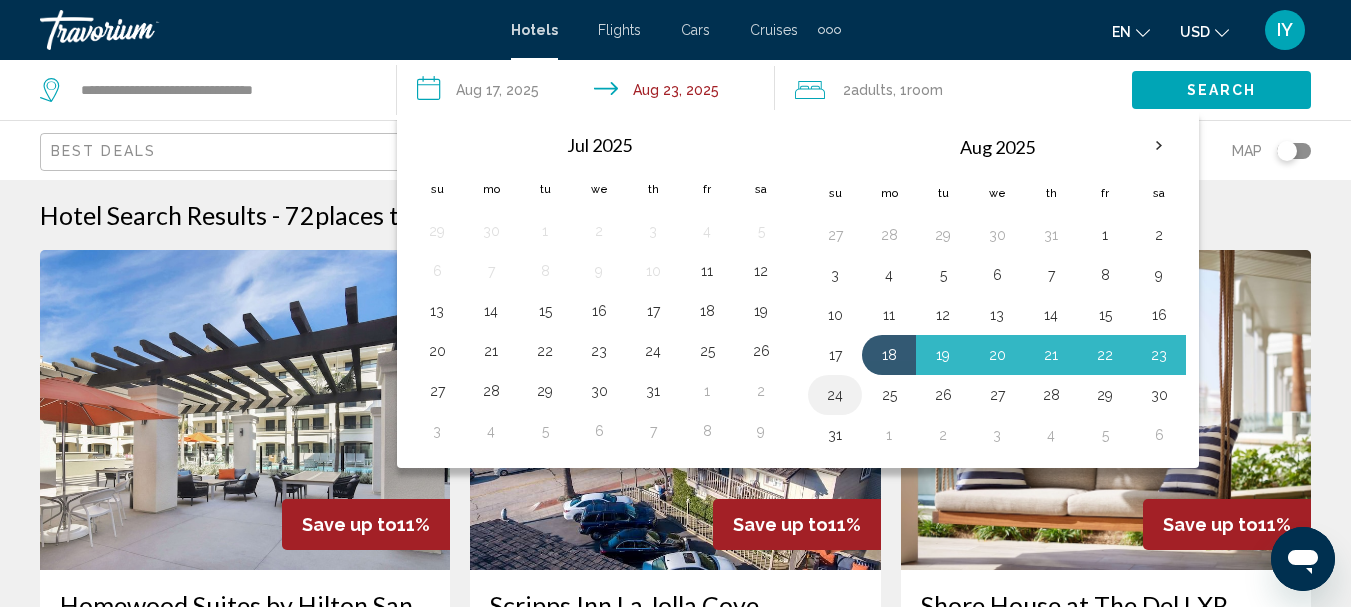 click on "24" at bounding box center [835, 395] 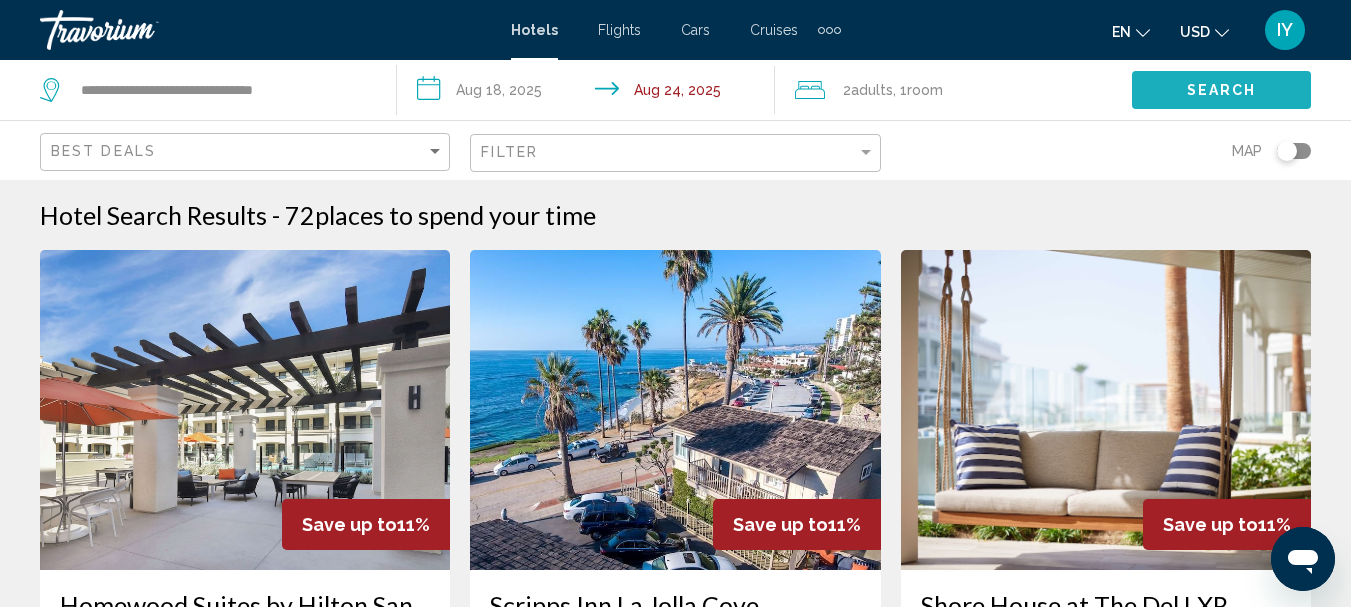 click on "Search" 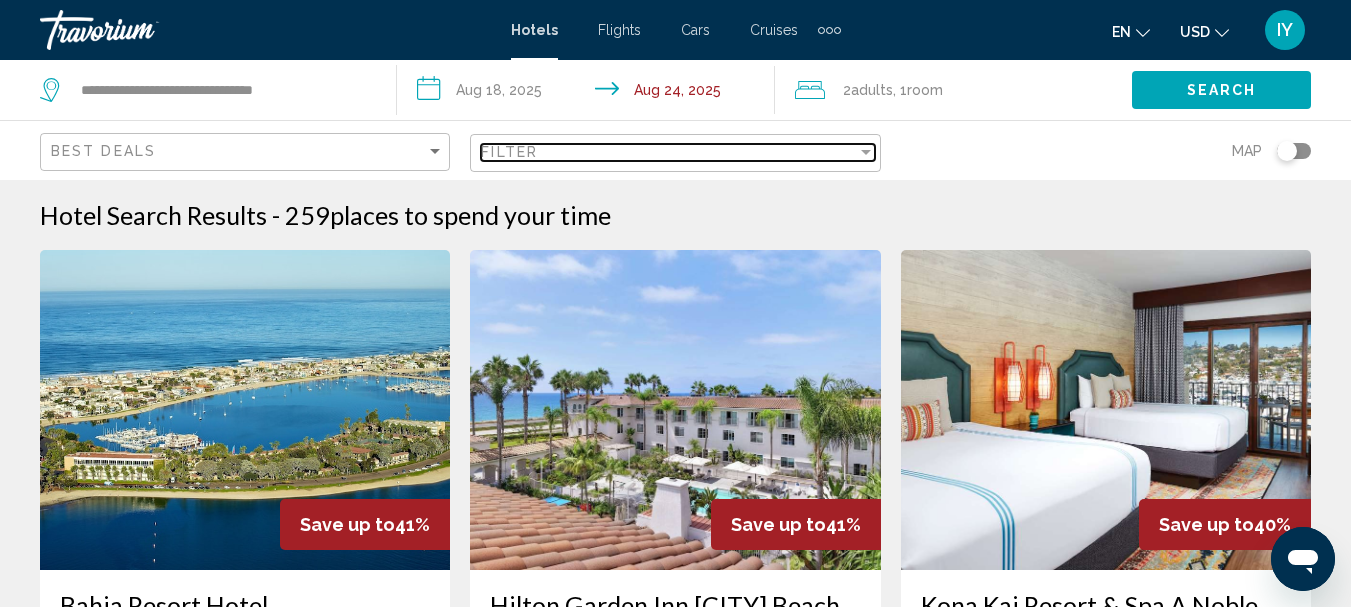 click at bounding box center [866, 152] 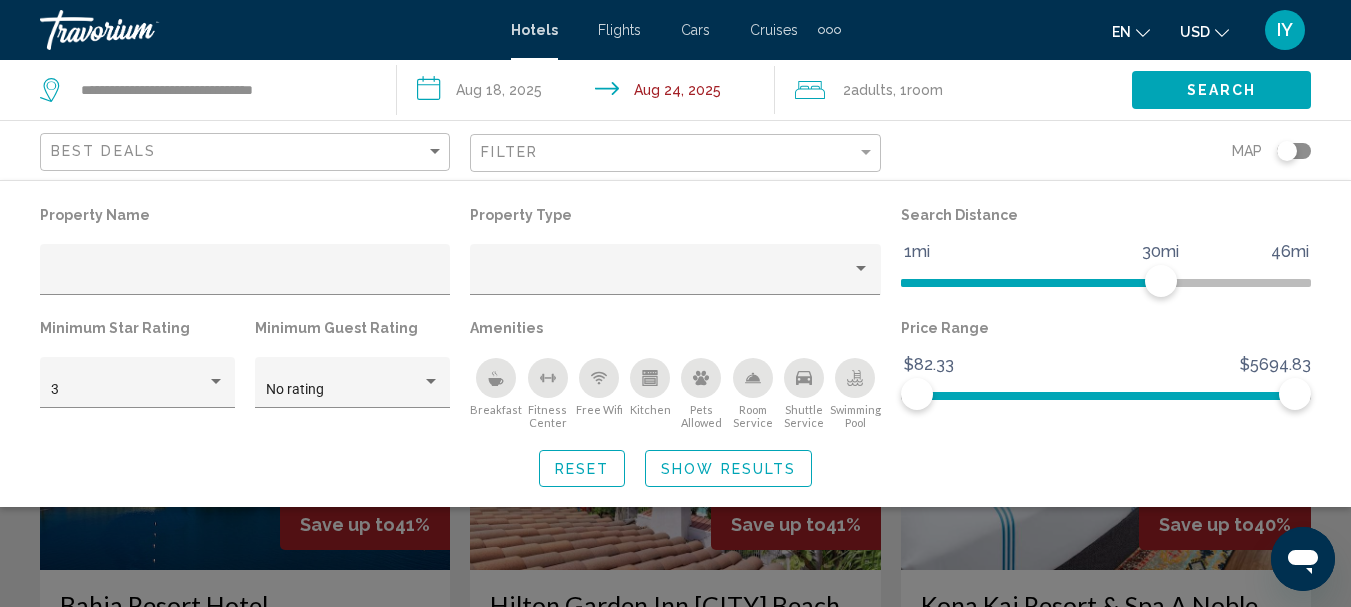 click 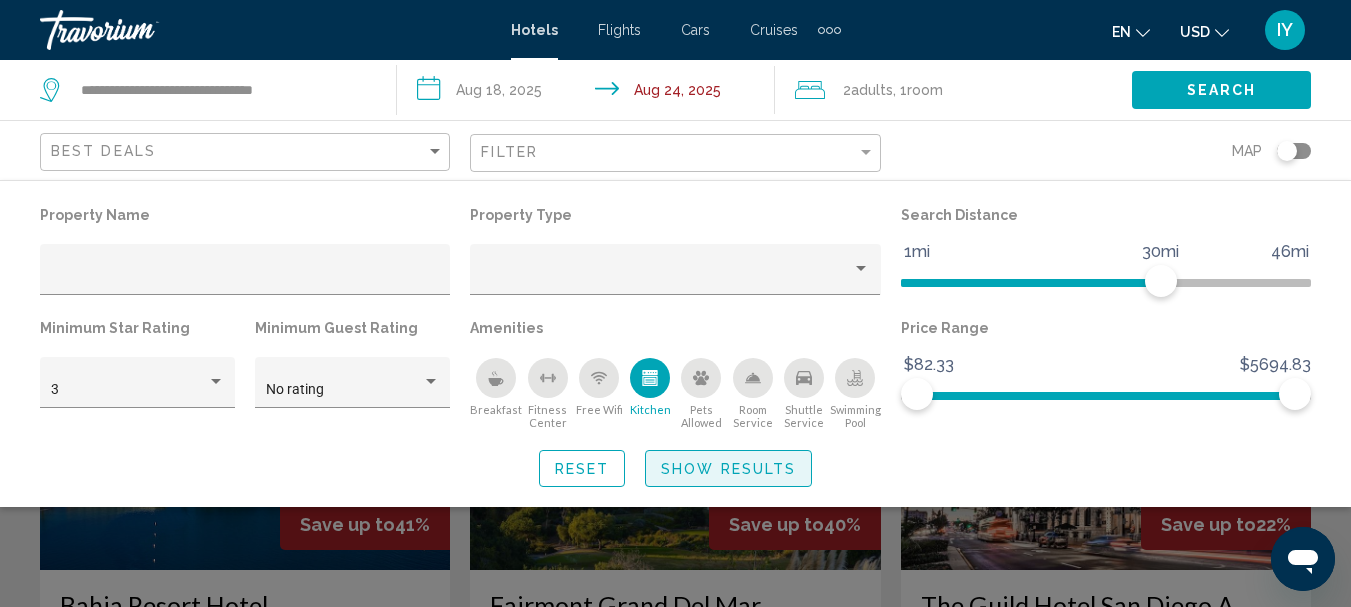 click on "Show Results" 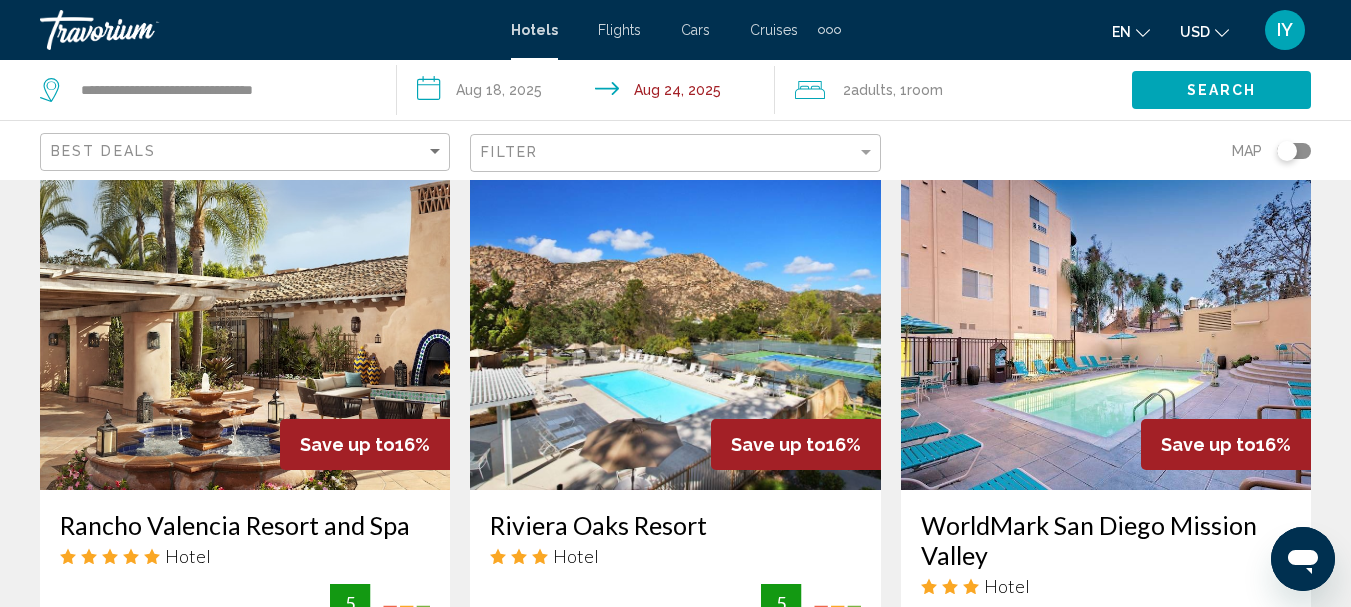 scroll, scrollTop: 1690, scrollLeft: 0, axis: vertical 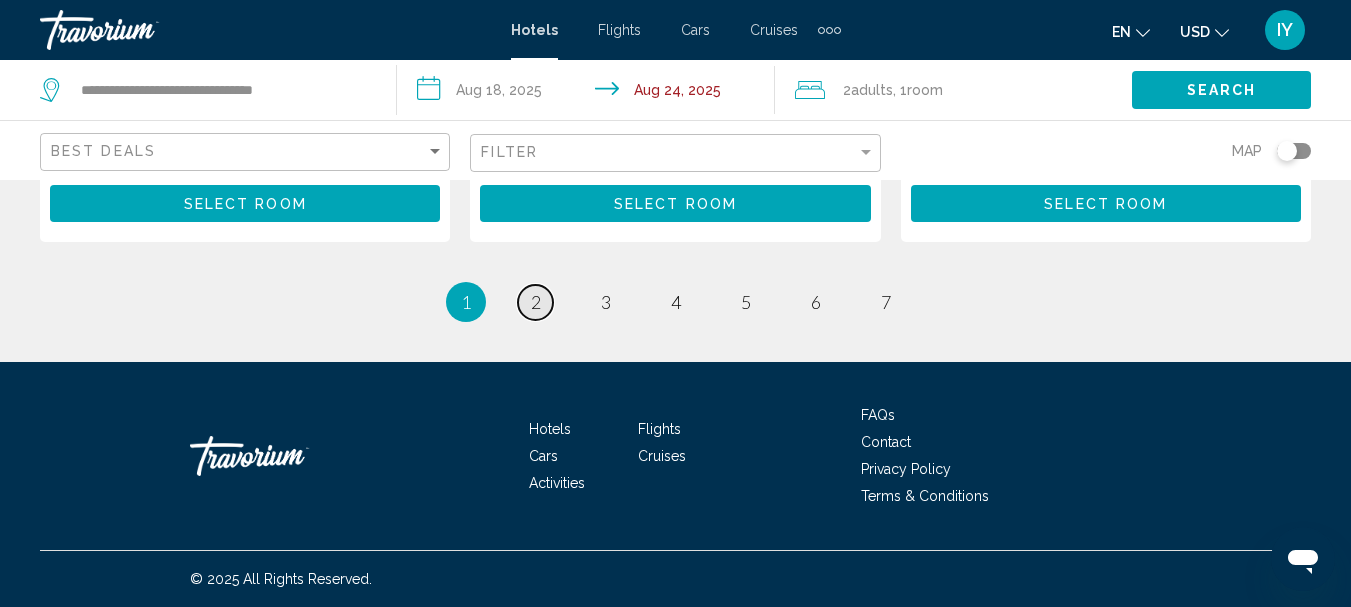 click on "2" at bounding box center [536, 302] 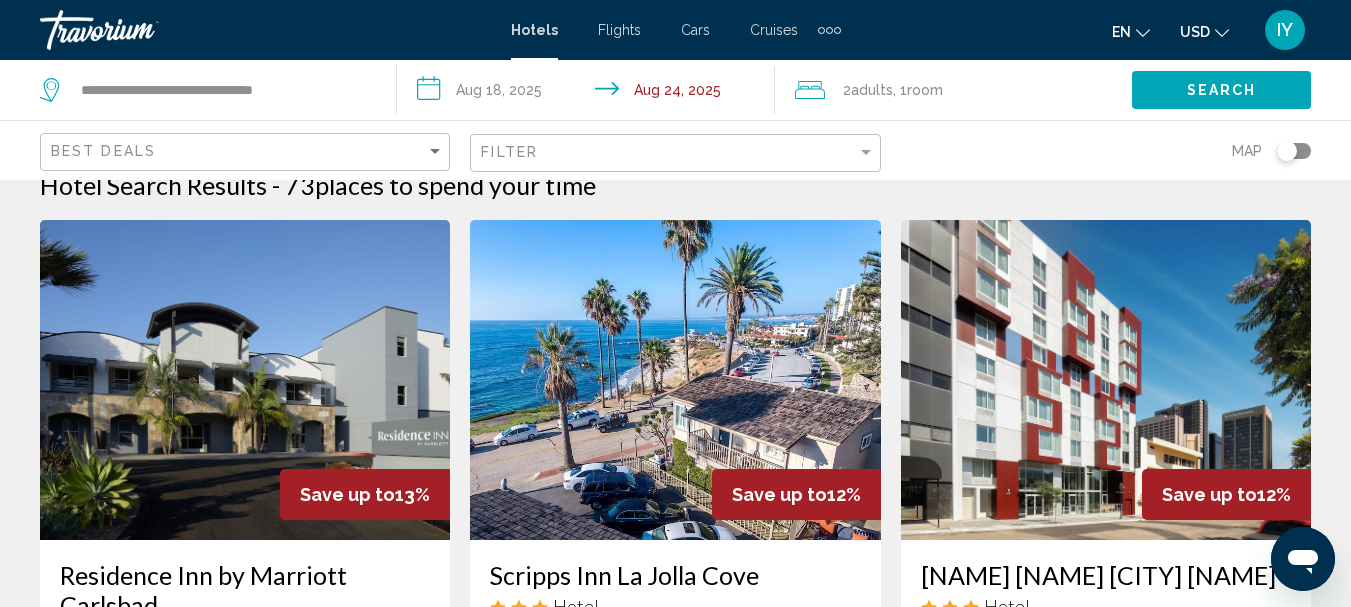 scroll, scrollTop: 0, scrollLeft: 0, axis: both 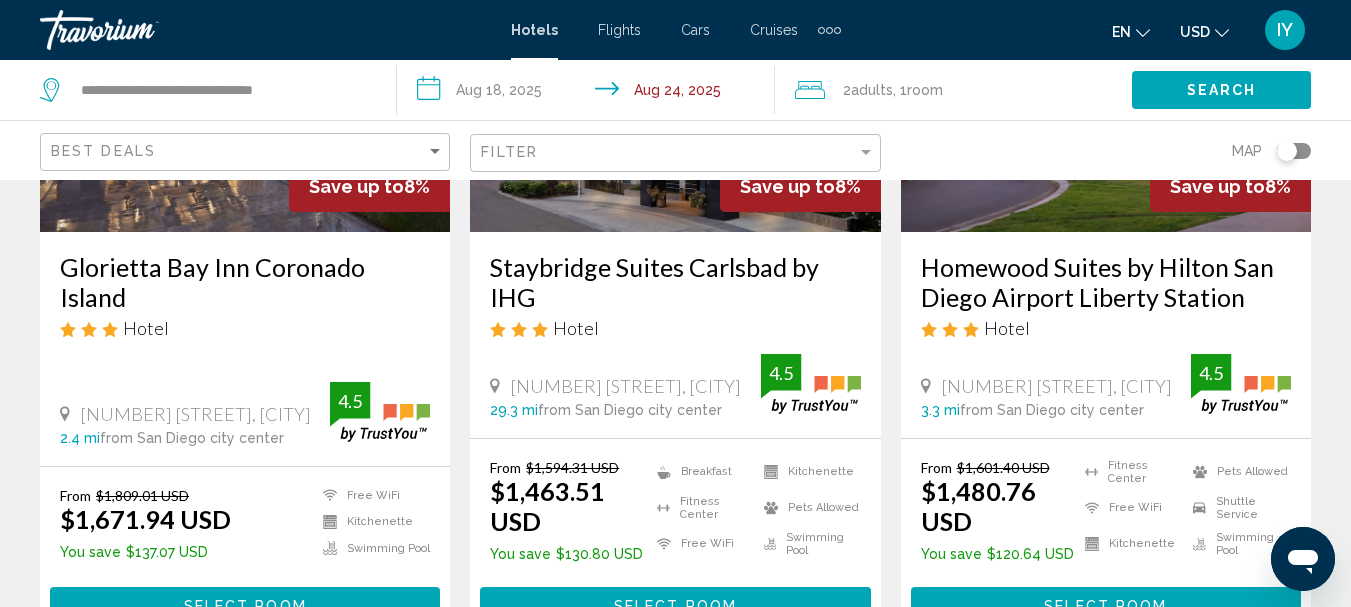 click on "Homewood Suites by Hilton San Diego Airport Liberty Station" at bounding box center (1106, 282) 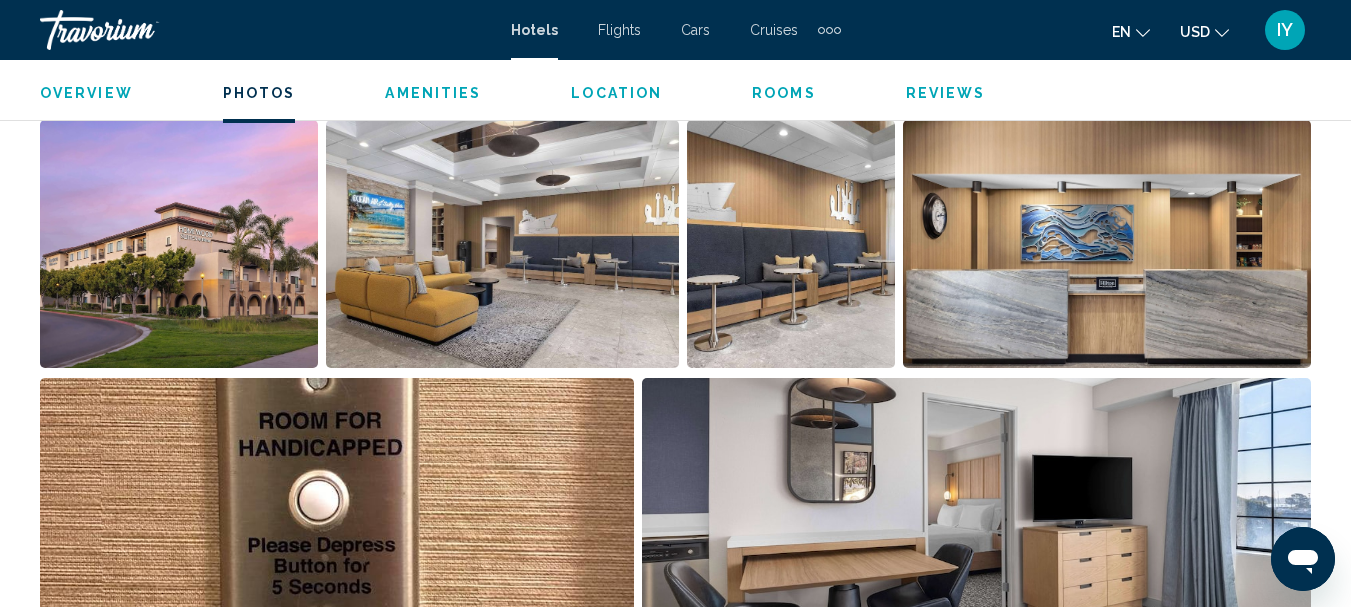 scroll, scrollTop: 1382, scrollLeft: 0, axis: vertical 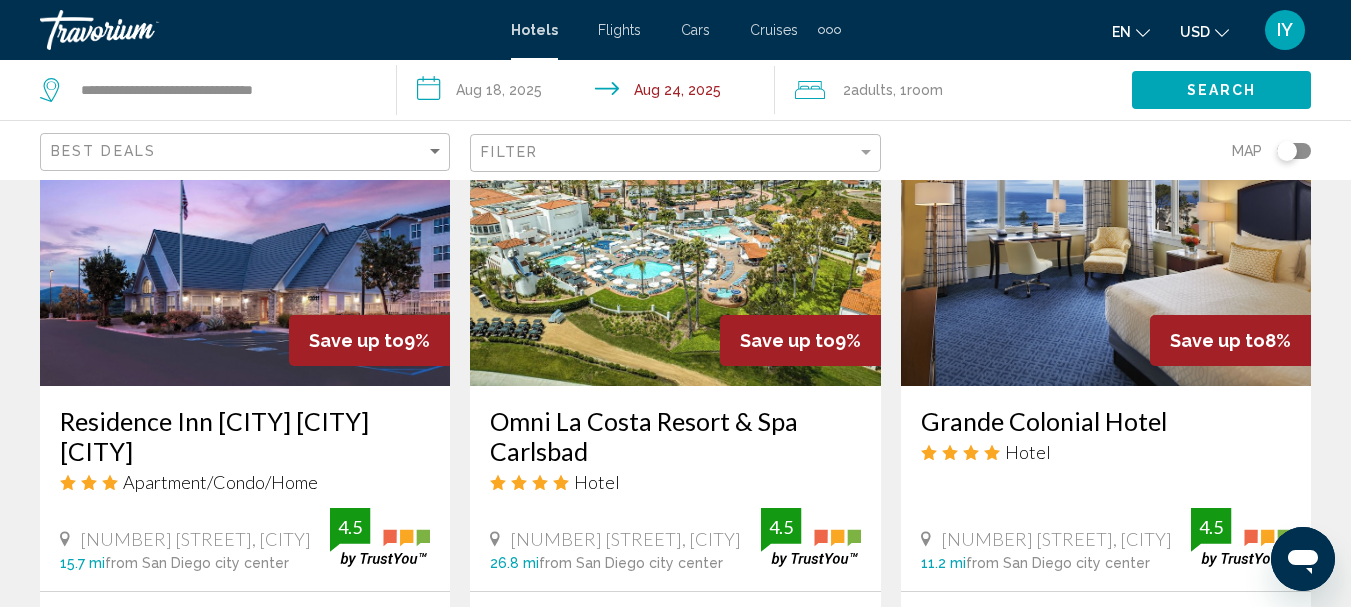 click on "Residence Inn [CITY] [CITY] [CITY]" at bounding box center (245, 436) 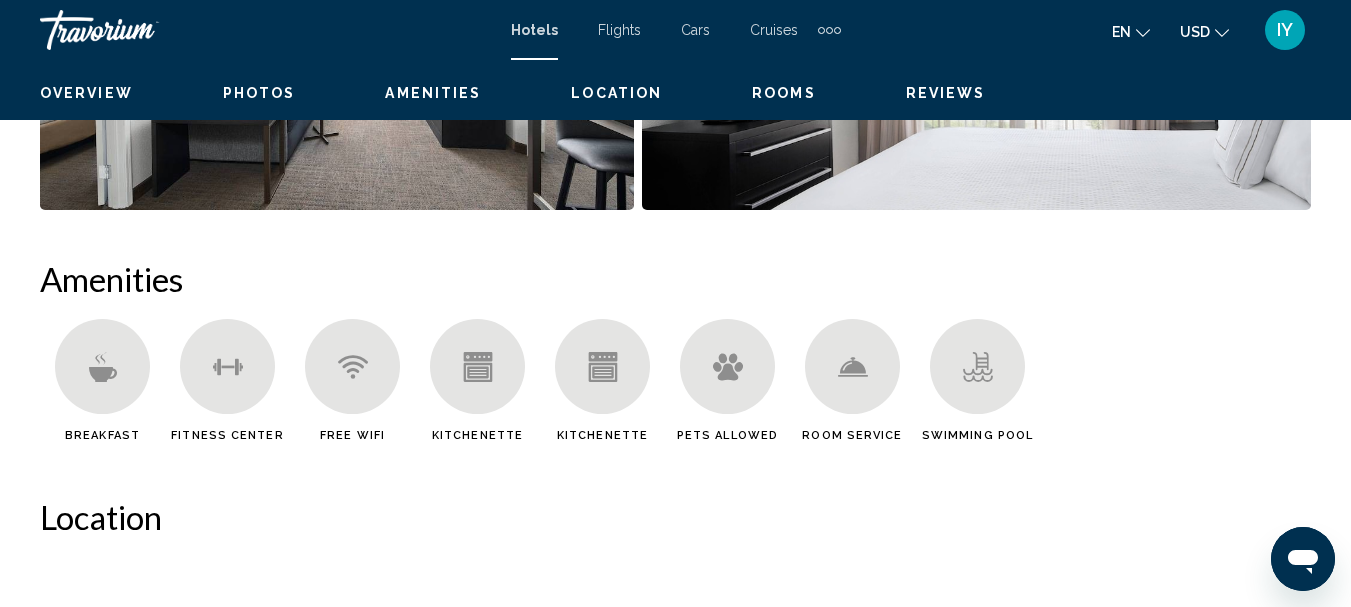 scroll, scrollTop: 232, scrollLeft: 0, axis: vertical 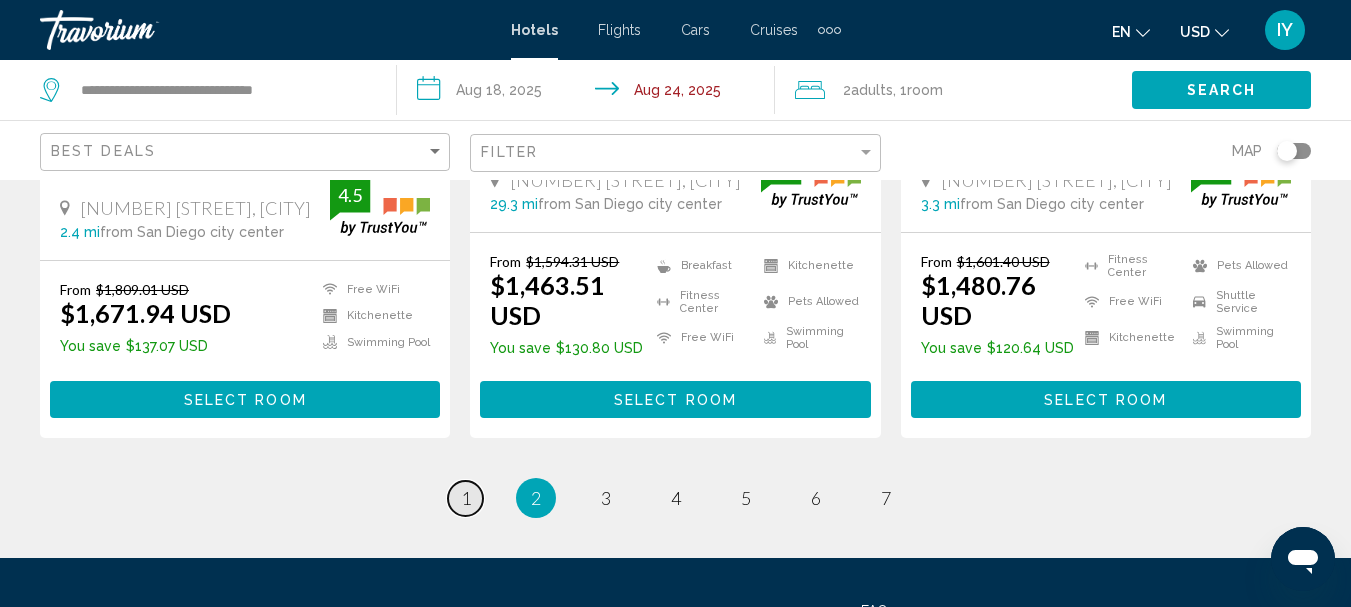 click on "page  1" at bounding box center [465, 498] 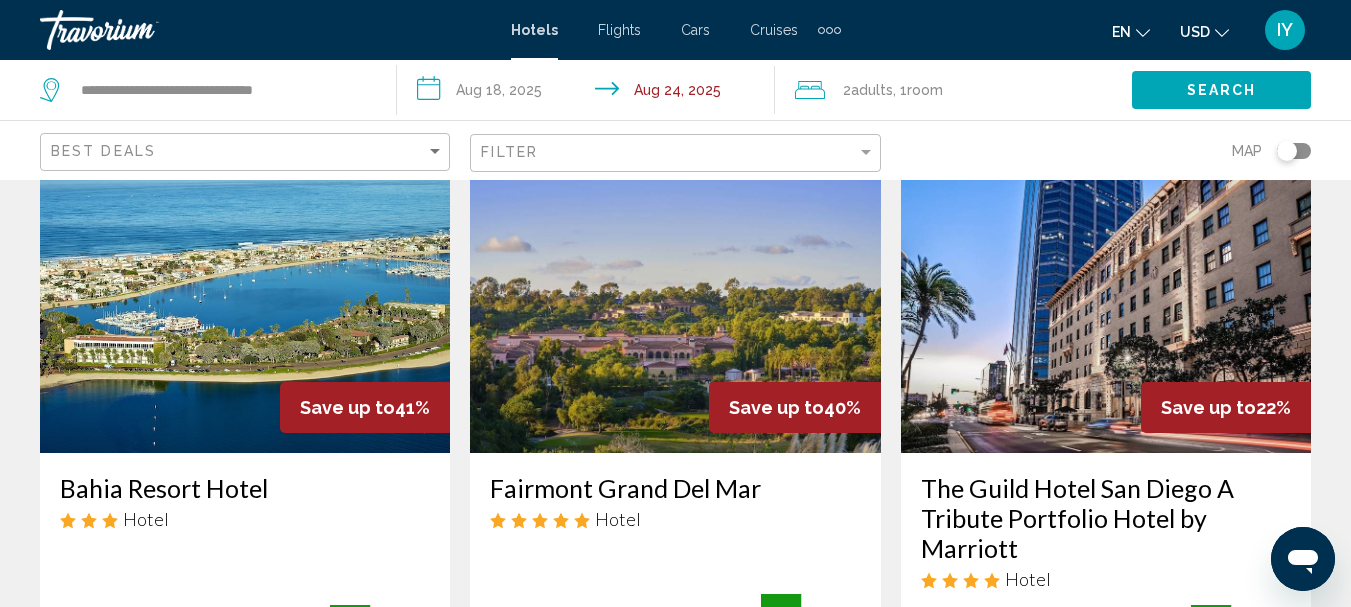 scroll, scrollTop: 0, scrollLeft: 0, axis: both 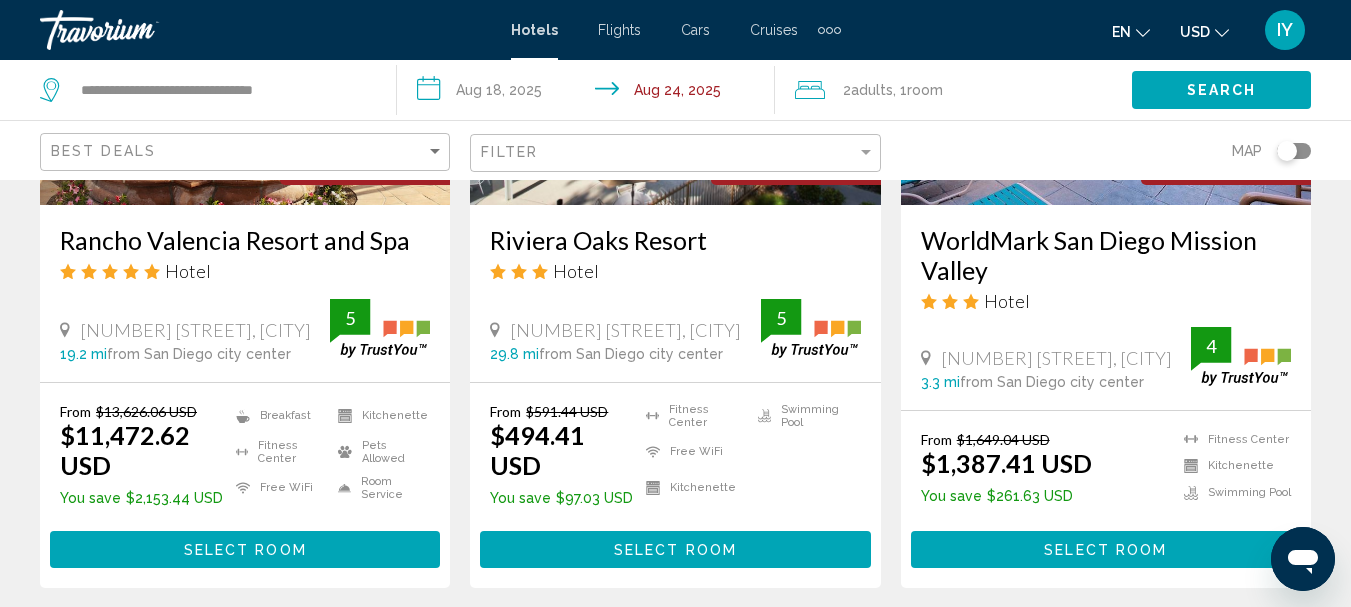 click on "WorldMark San Diego Mission Valley" at bounding box center [1106, 255] 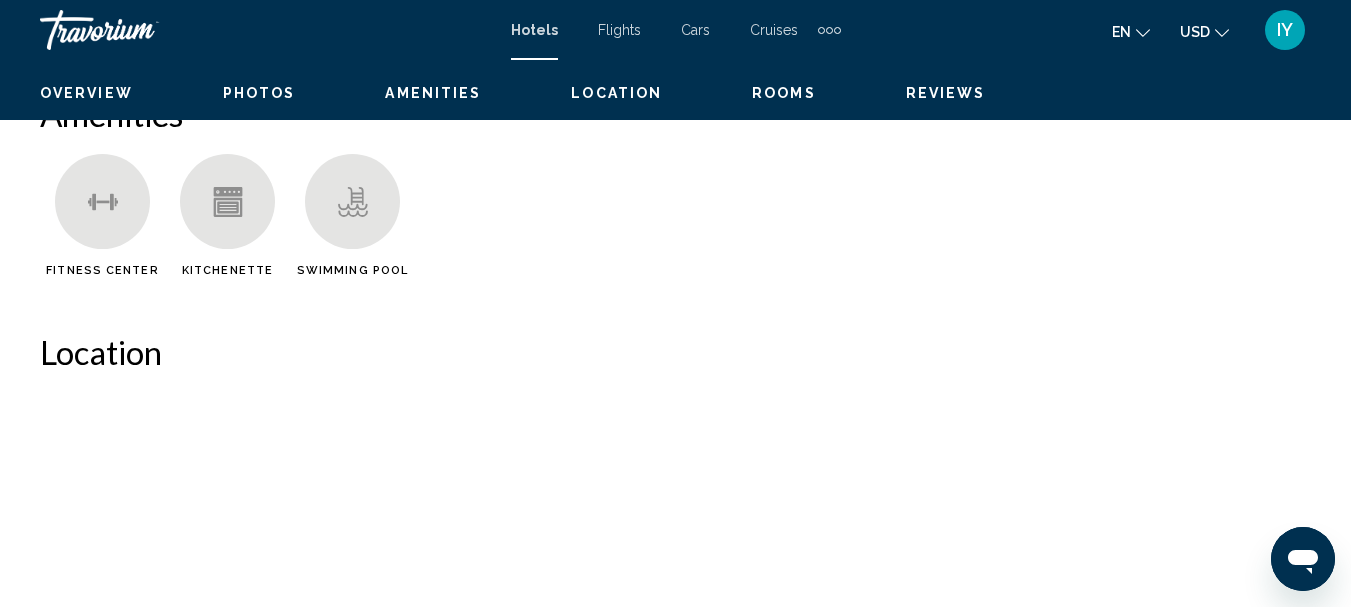 scroll, scrollTop: 231, scrollLeft: 0, axis: vertical 